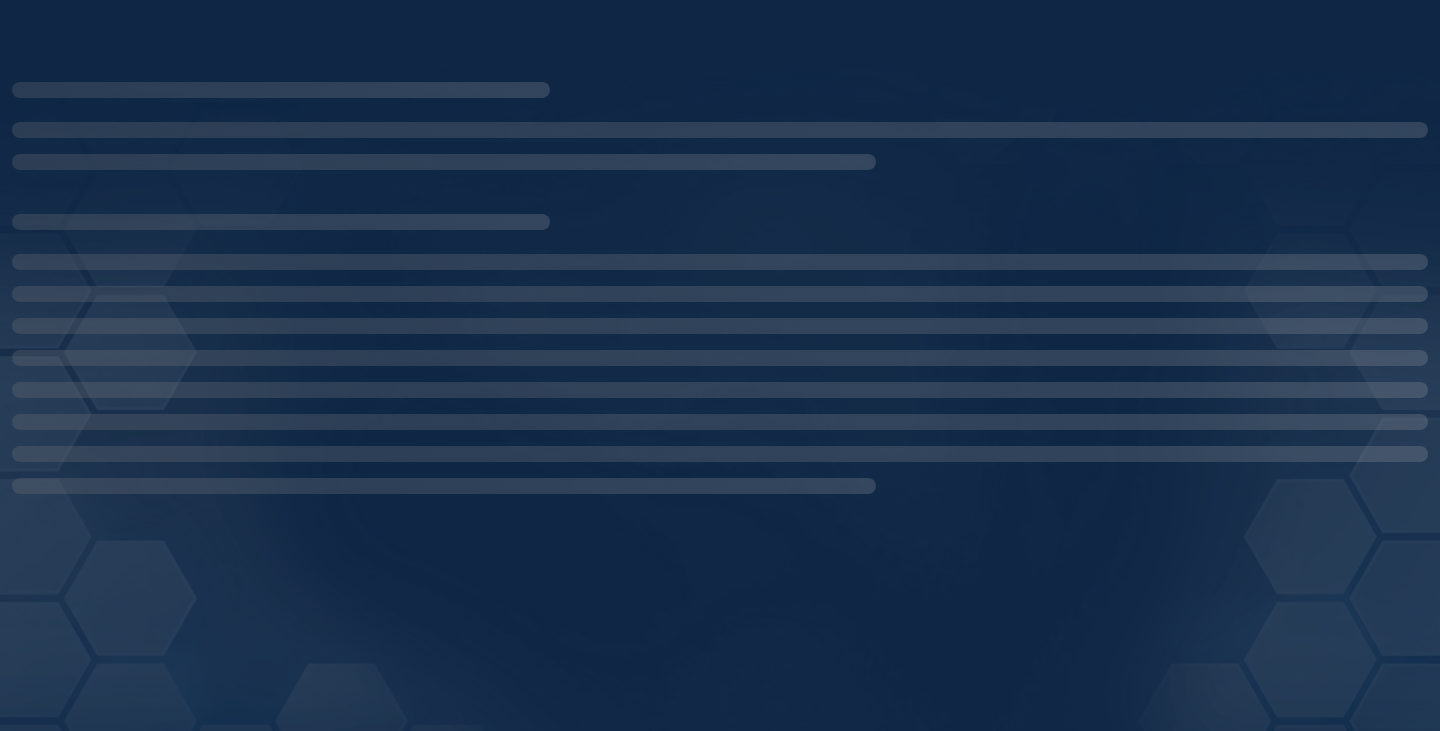 scroll, scrollTop: 0, scrollLeft: 0, axis: both 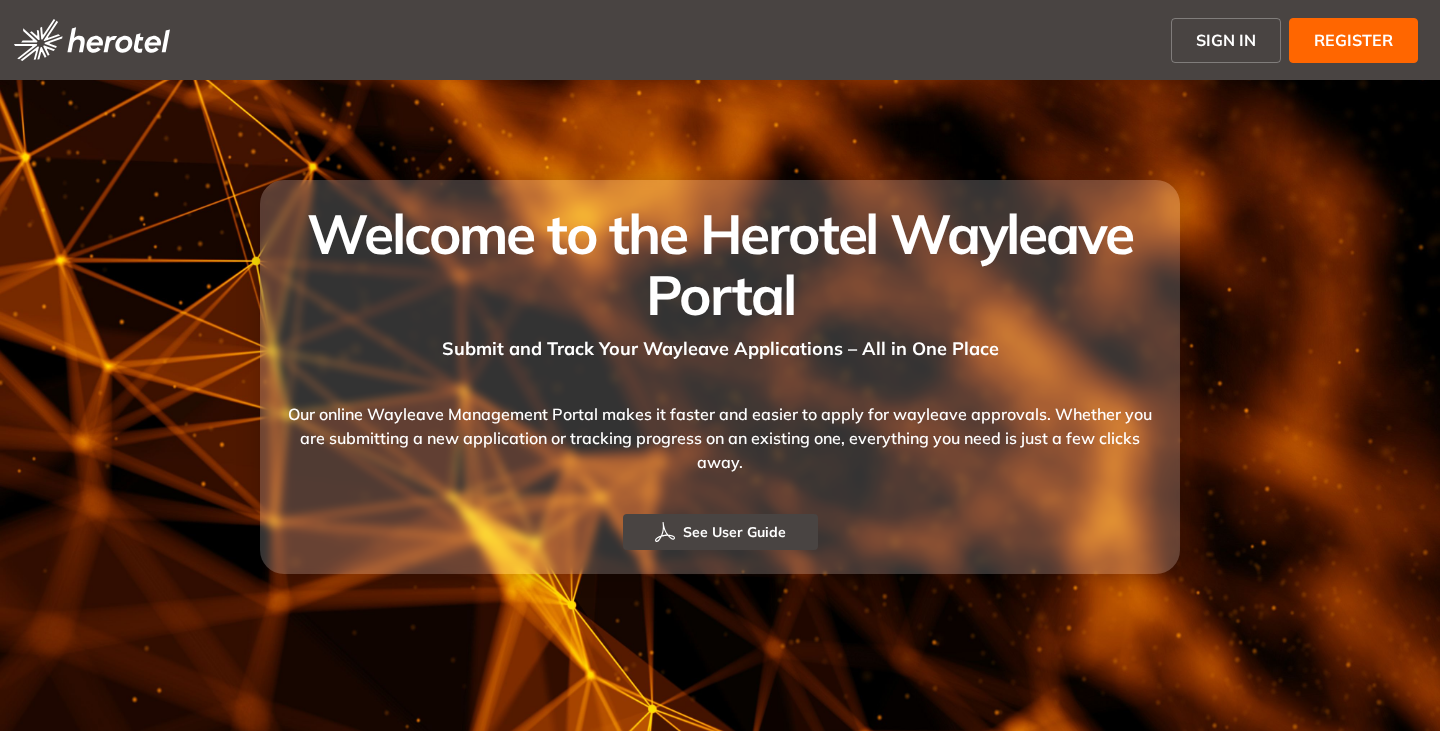 click on "SIGN IN" at bounding box center (1226, 40) 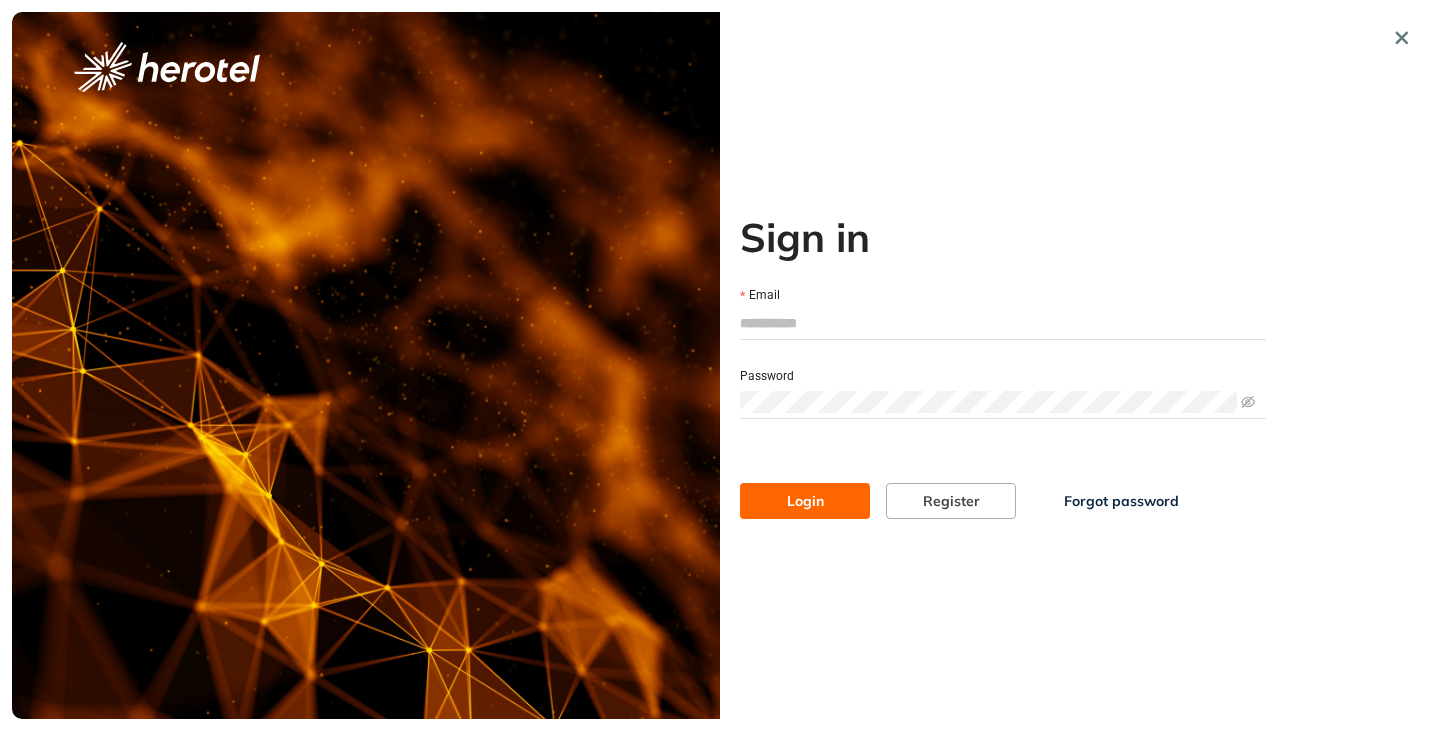 click on "Email" at bounding box center [1003, 323] 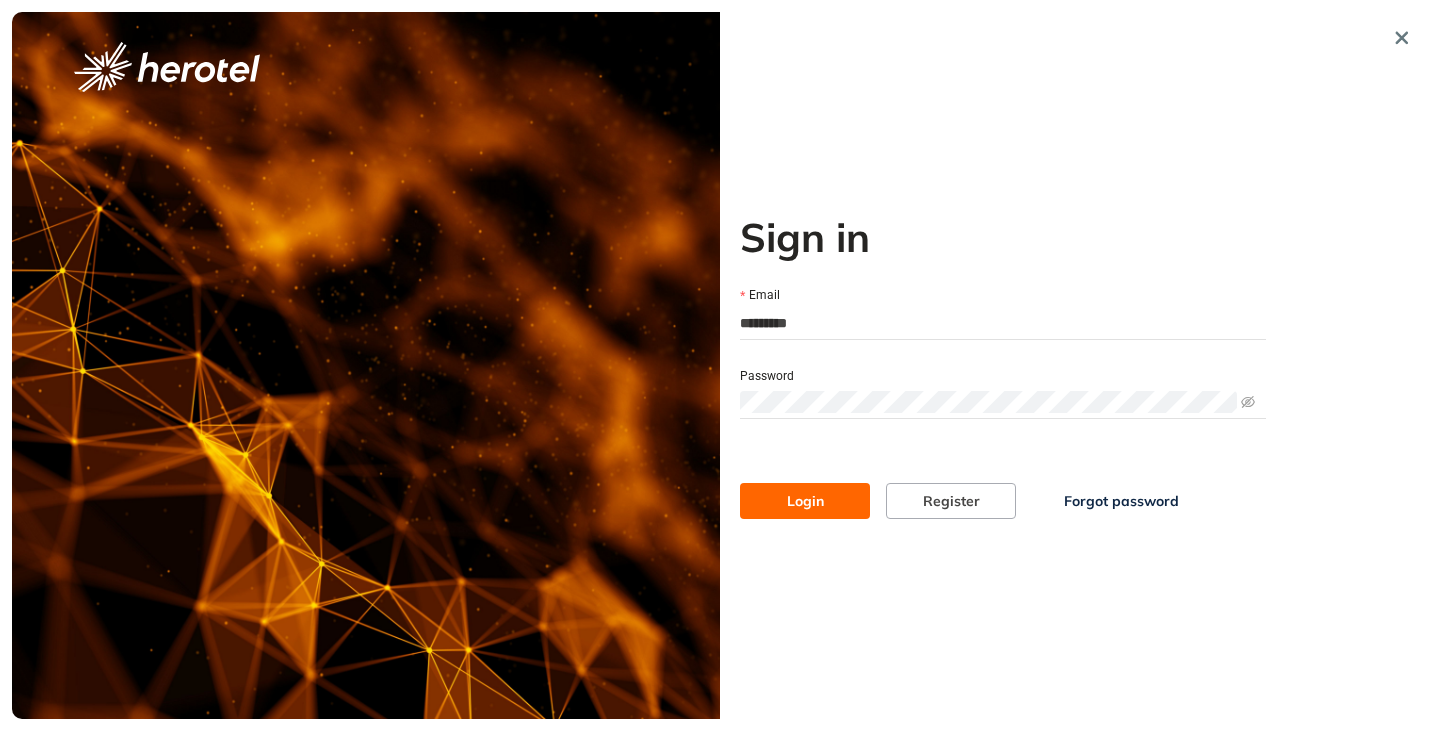 type on "**********" 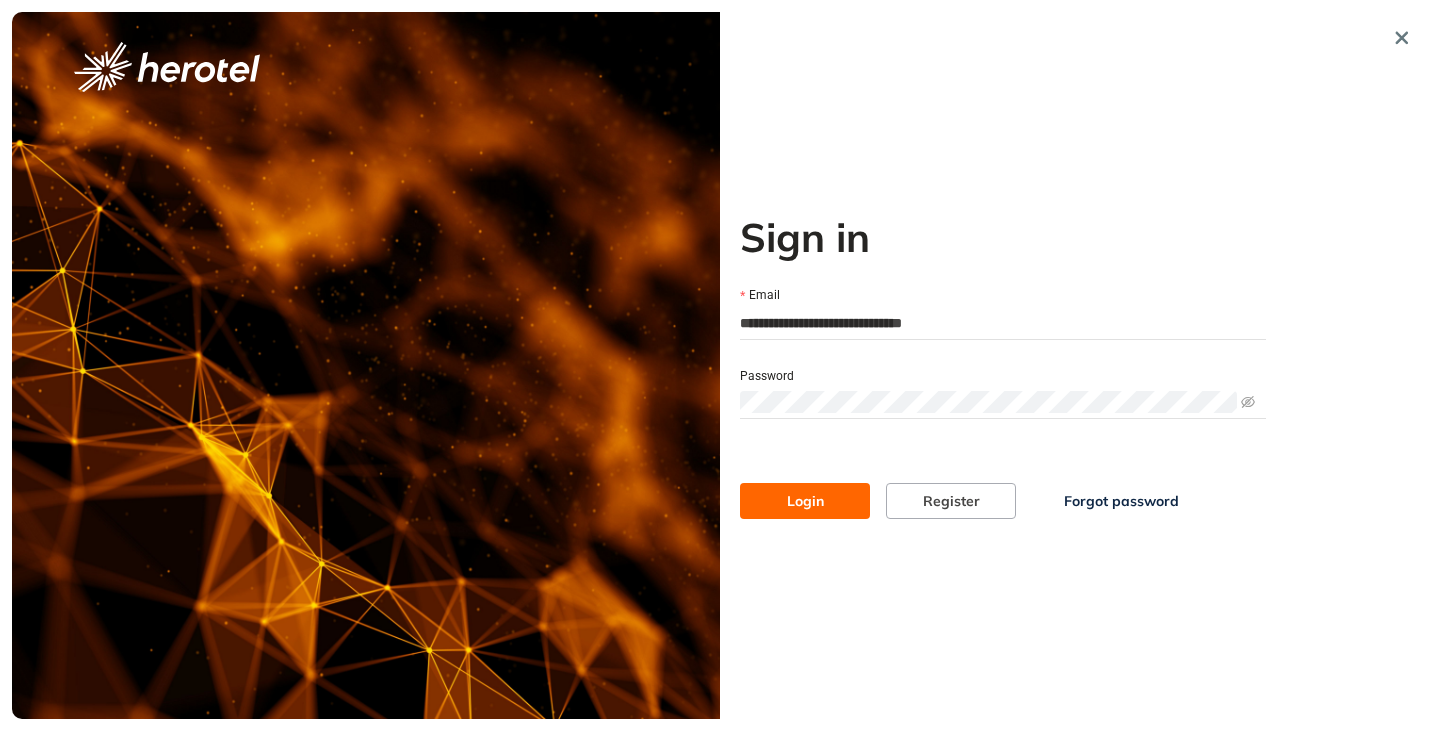 click on "Login" at bounding box center [805, 501] 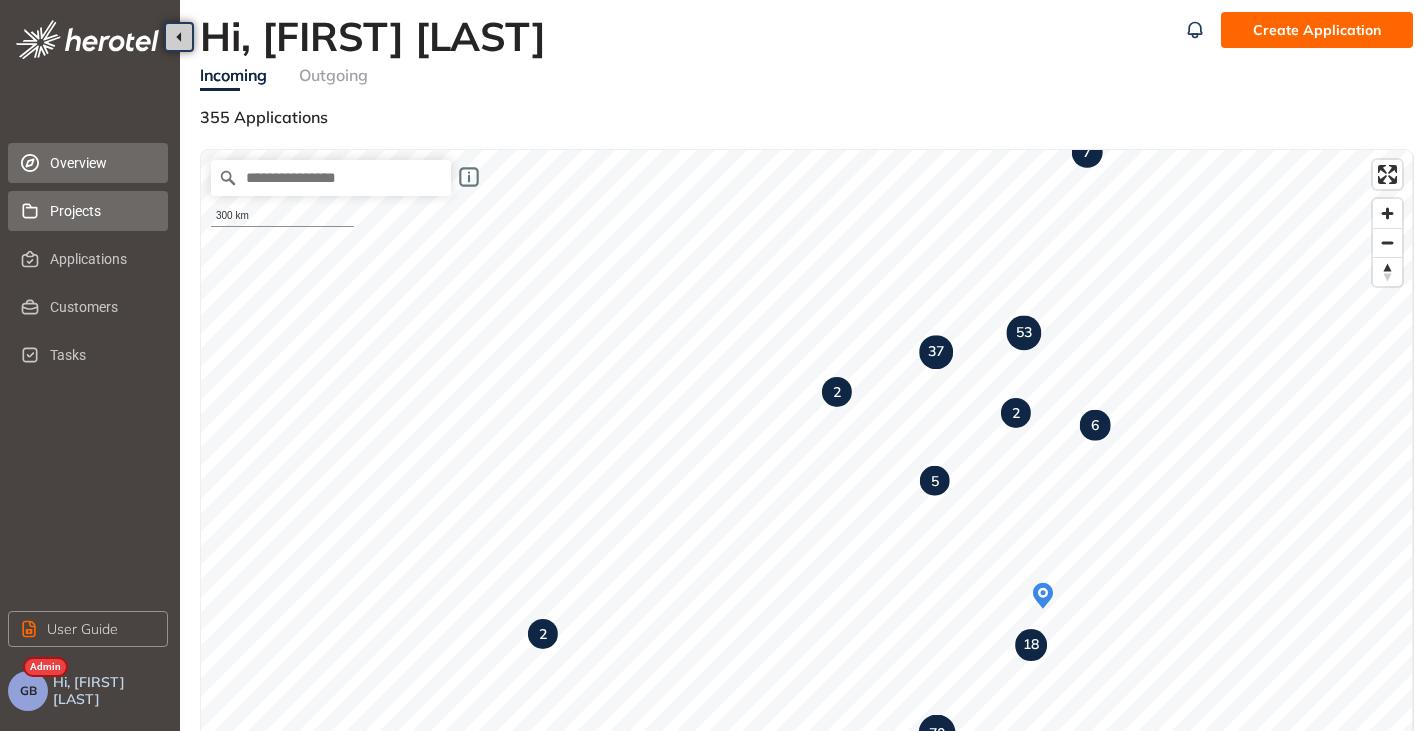 click on "Projects" at bounding box center (101, 211) 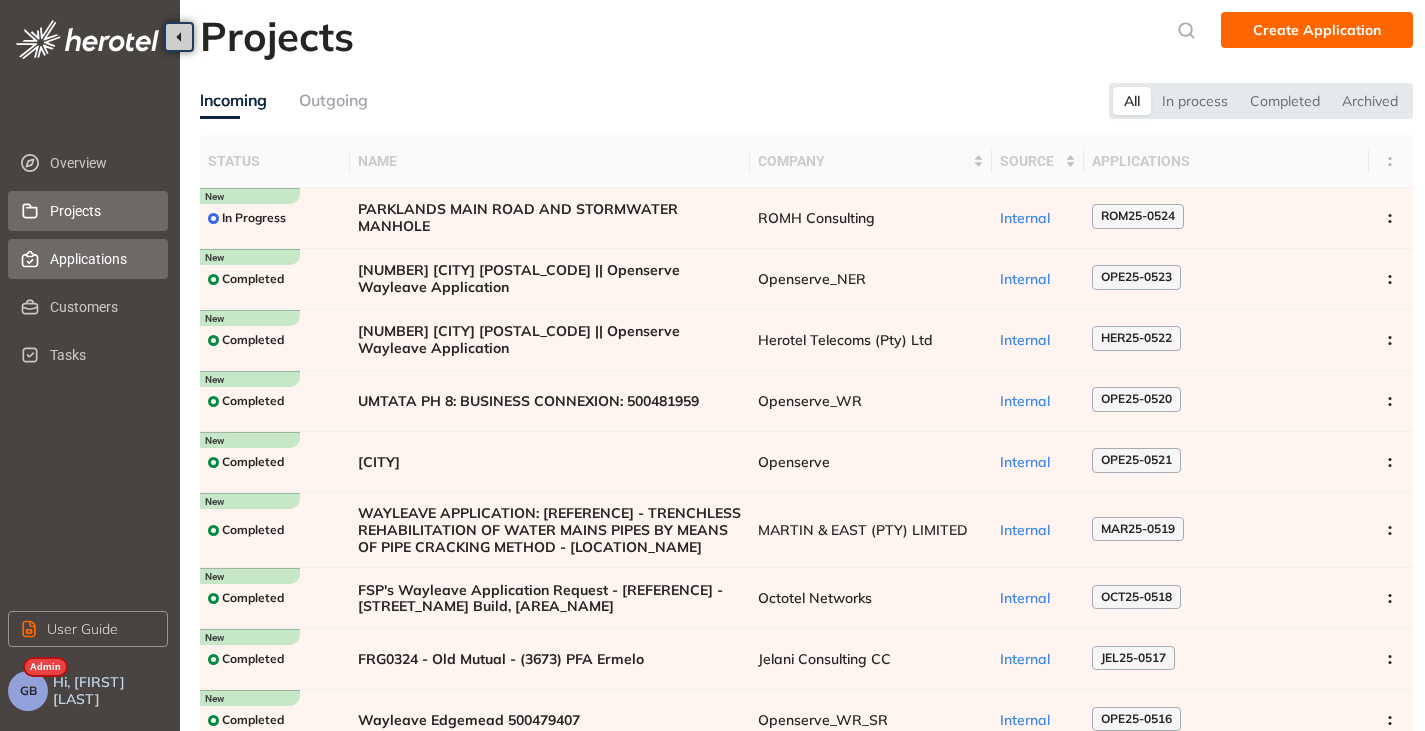 click on "Applications" at bounding box center [101, 259] 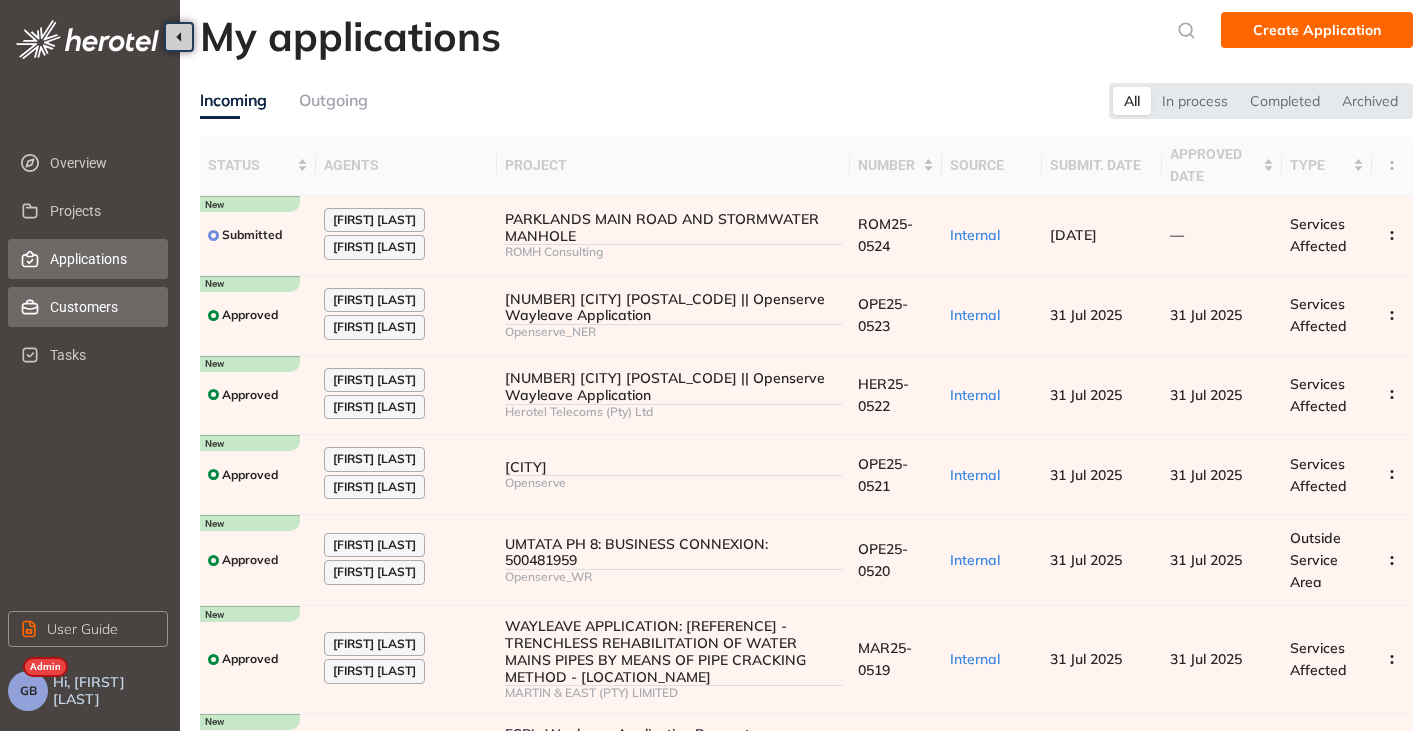 click on "Customers" at bounding box center [101, 307] 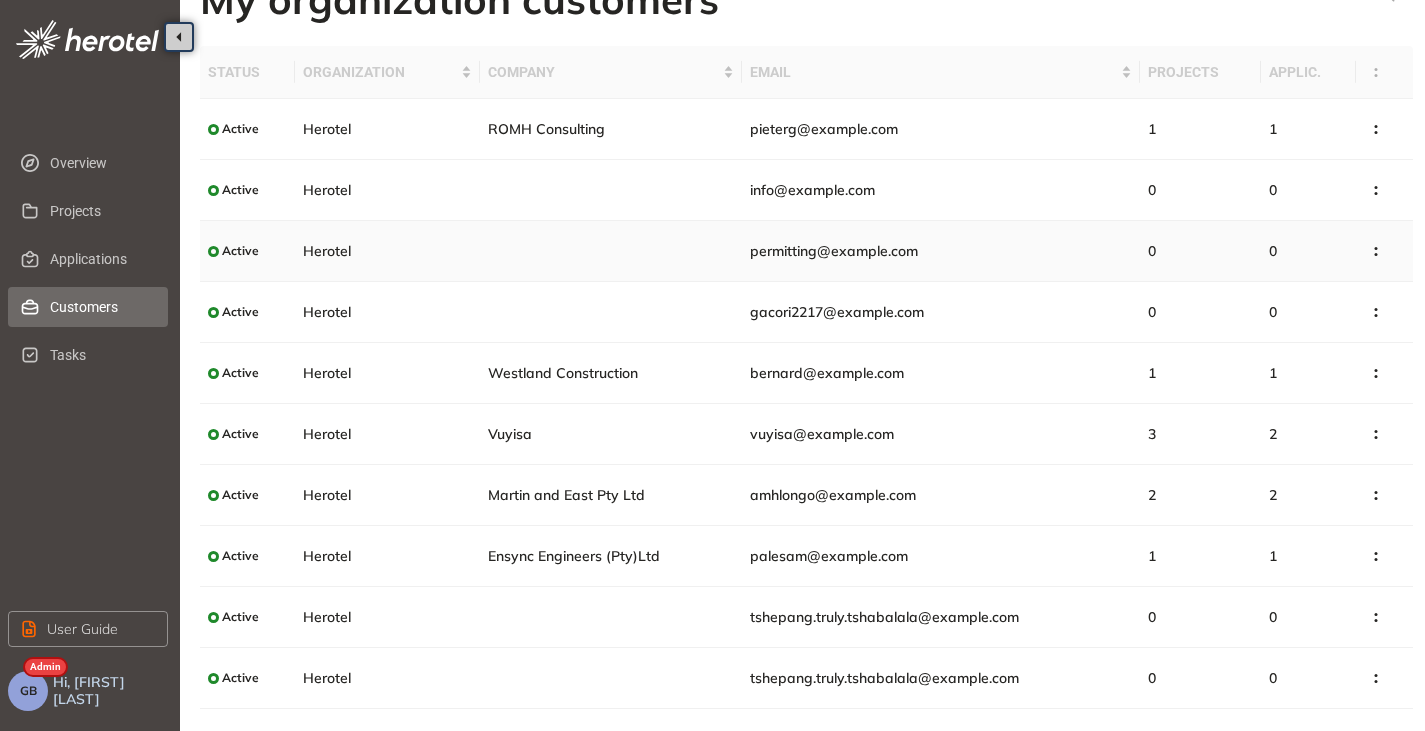 scroll, scrollTop: 0, scrollLeft: 0, axis: both 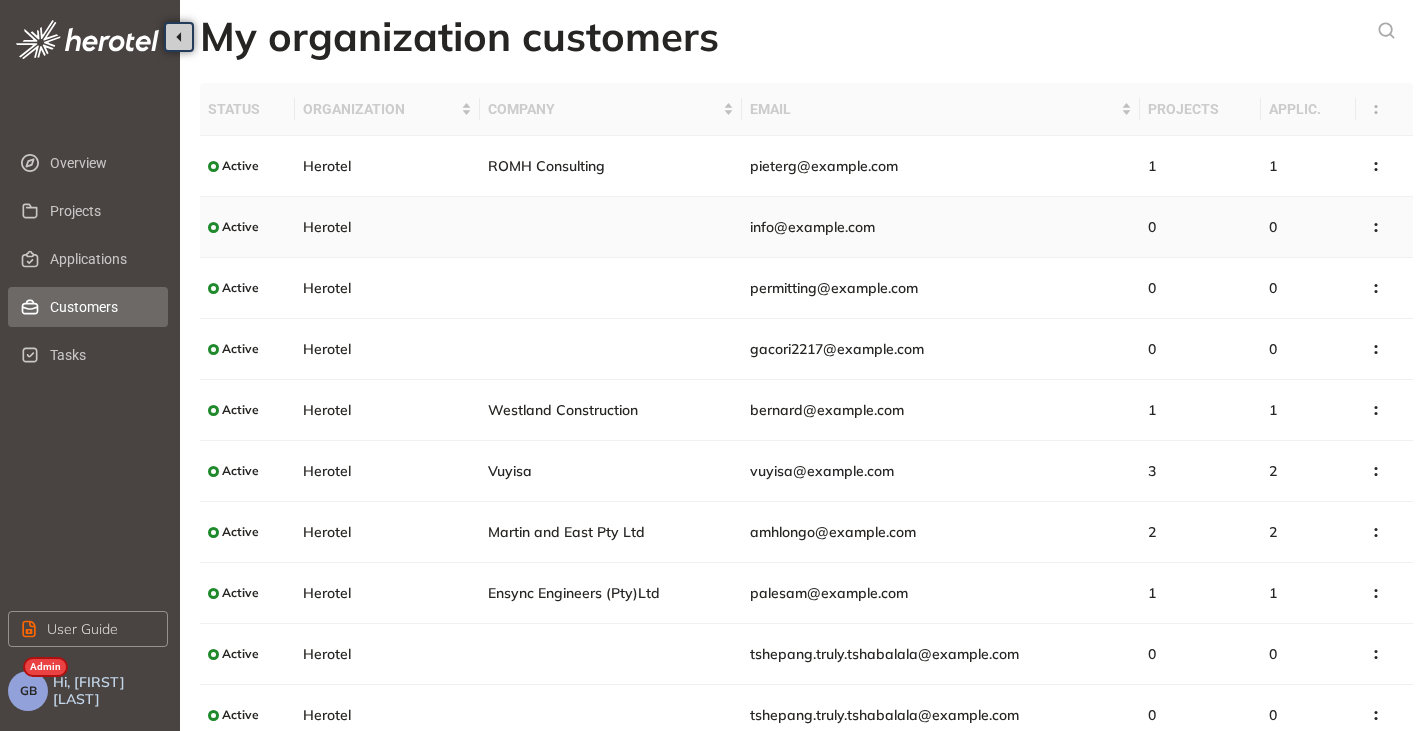 click on "info@example.com" at bounding box center [940, 227] 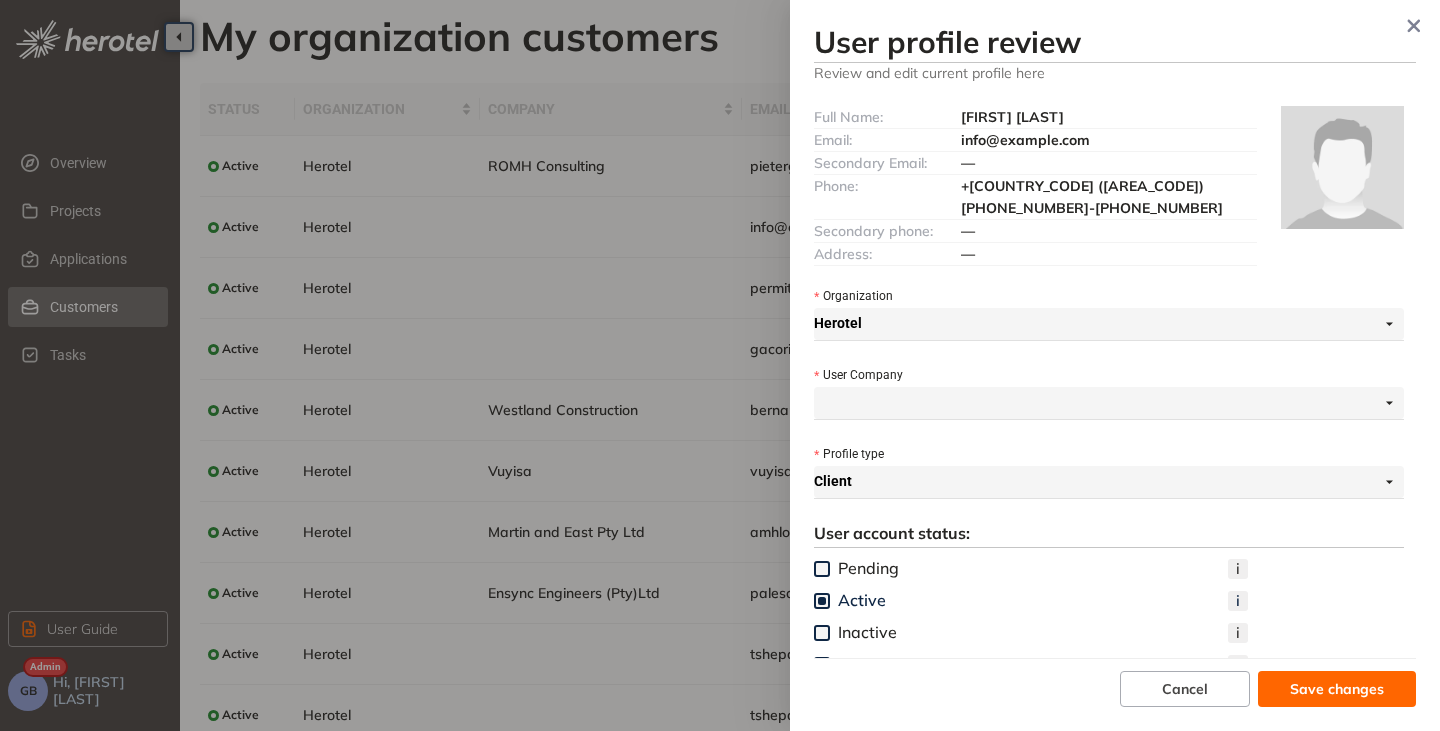 drag, startPoint x: 1146, startPoint y: 143, endPoint x: 953, endPoint y: 147, distance: 193.04144 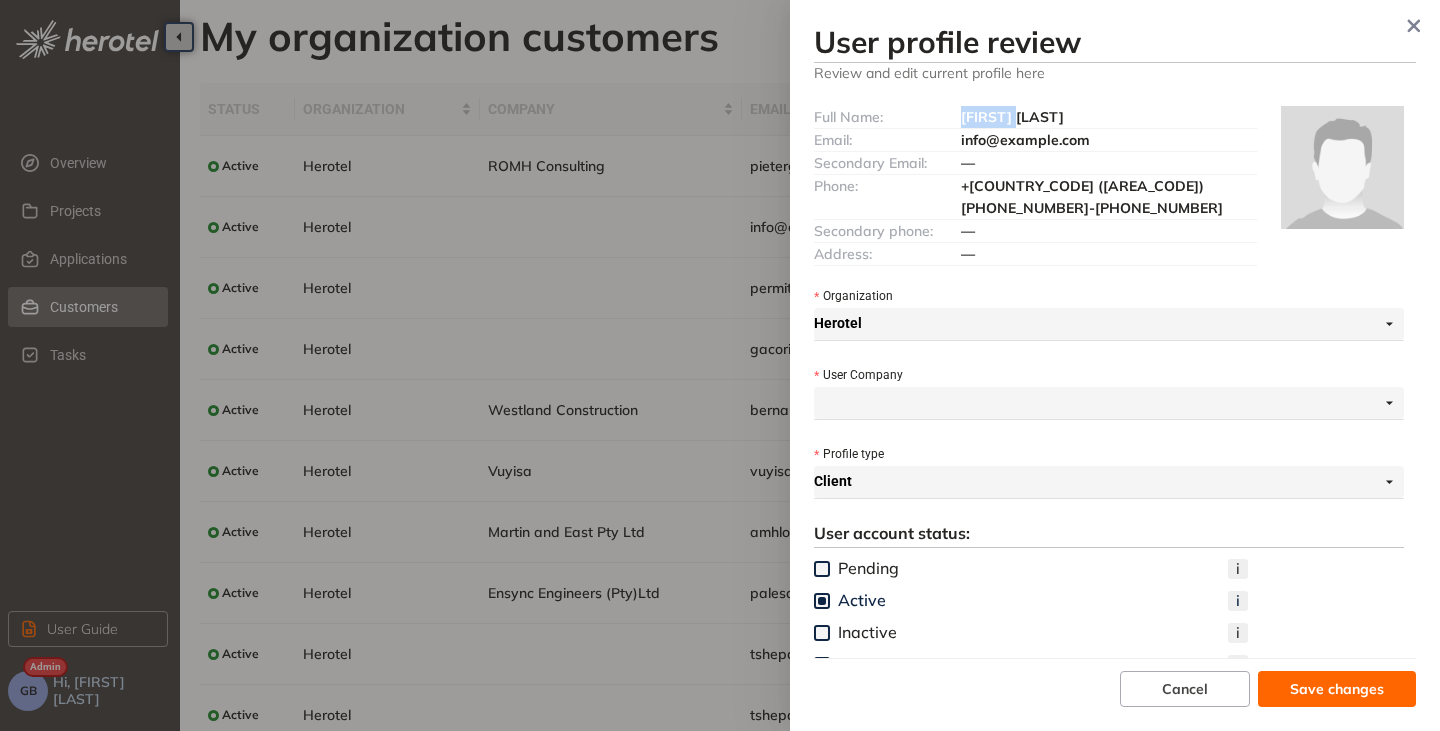 drag, startPoint x: 1007, startPoint y: 114, endPoint x: 944, endPoint y: 115, distance: 63.007935 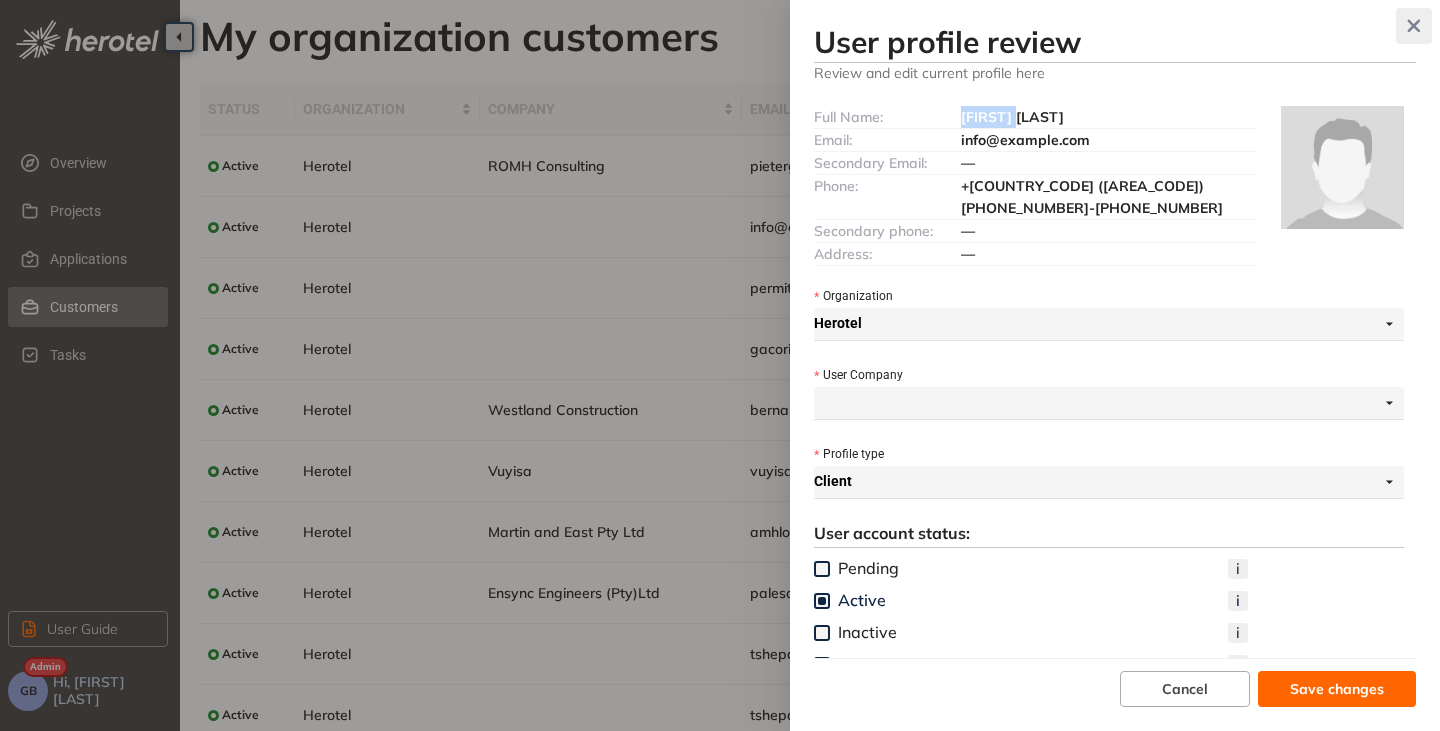 click 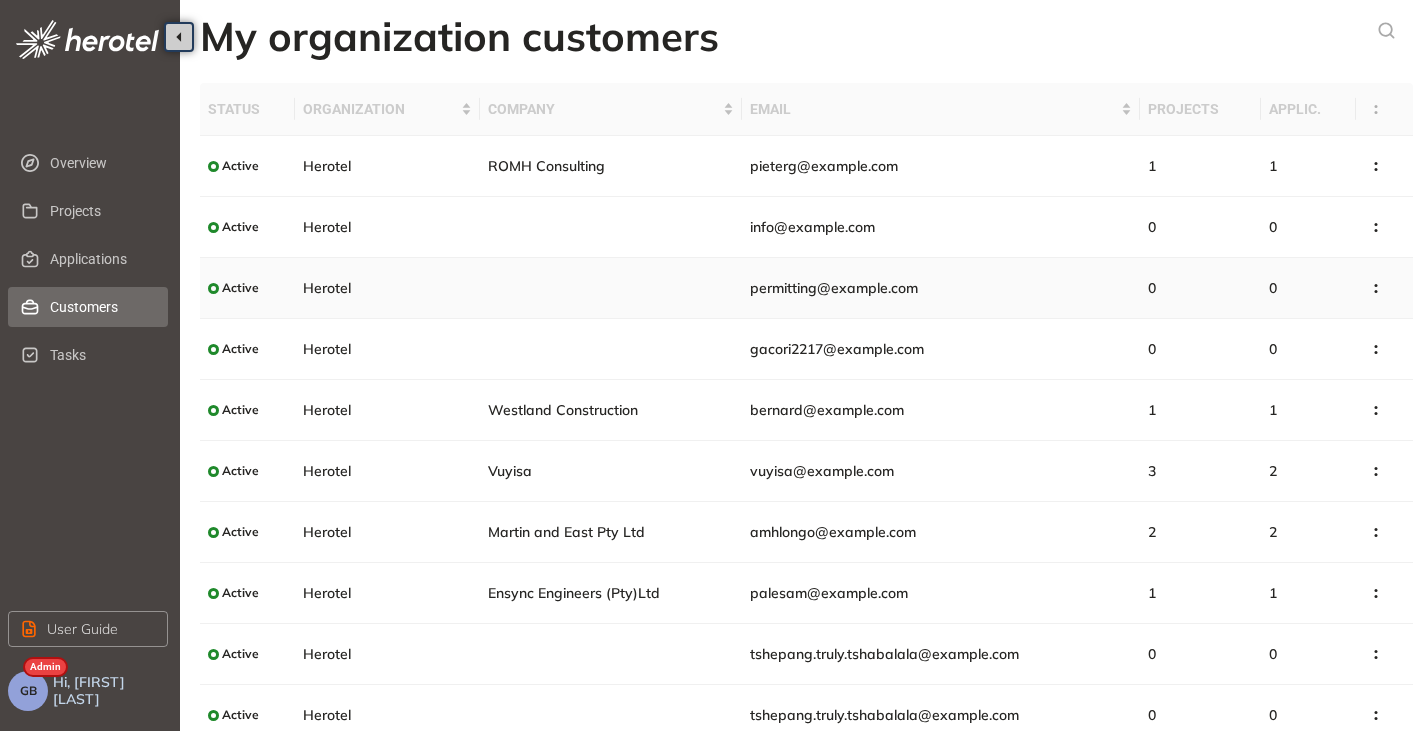 click on "permitting@example.com" at bounding box center (834, 288) 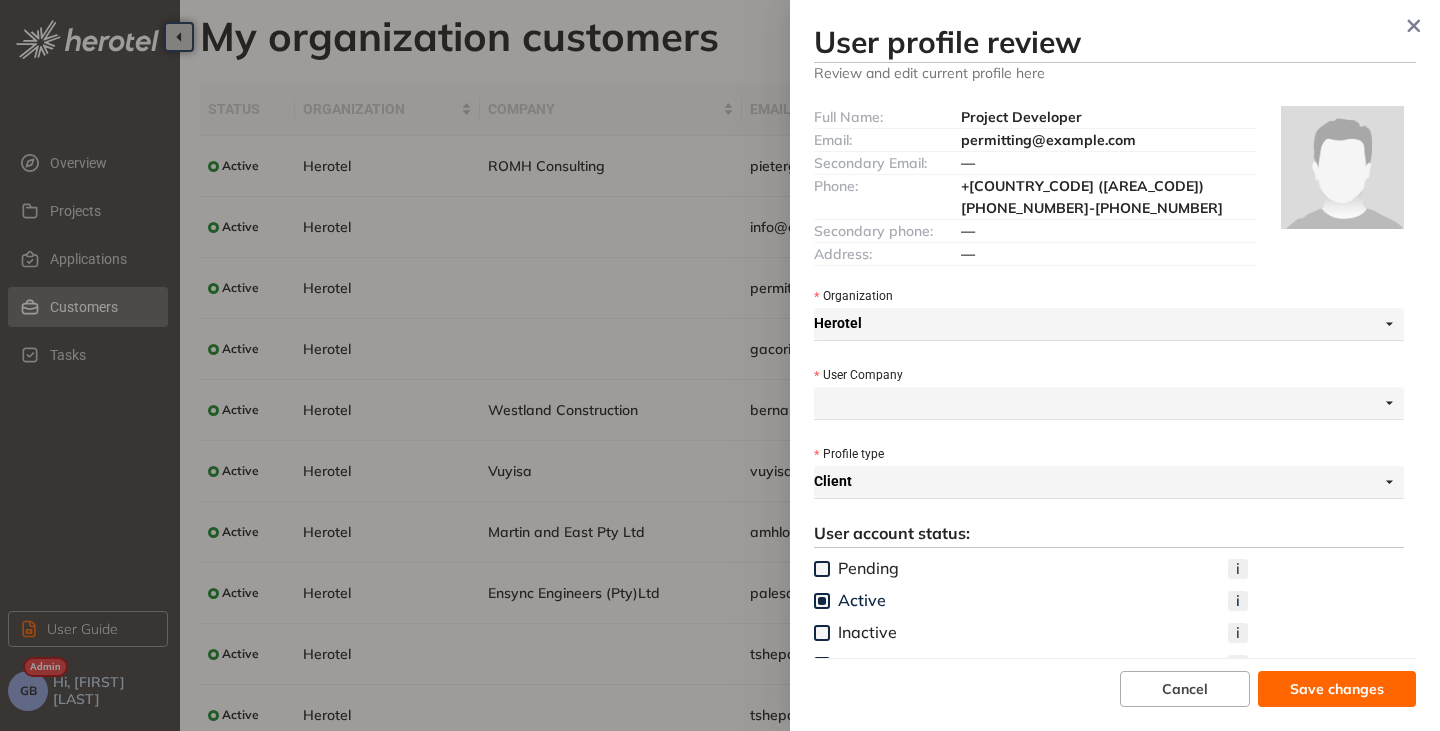 drag, startPoint x: 1116, startPoint y: 142, endPoint x: 953, endPoint y: 146, distance: 163.04907 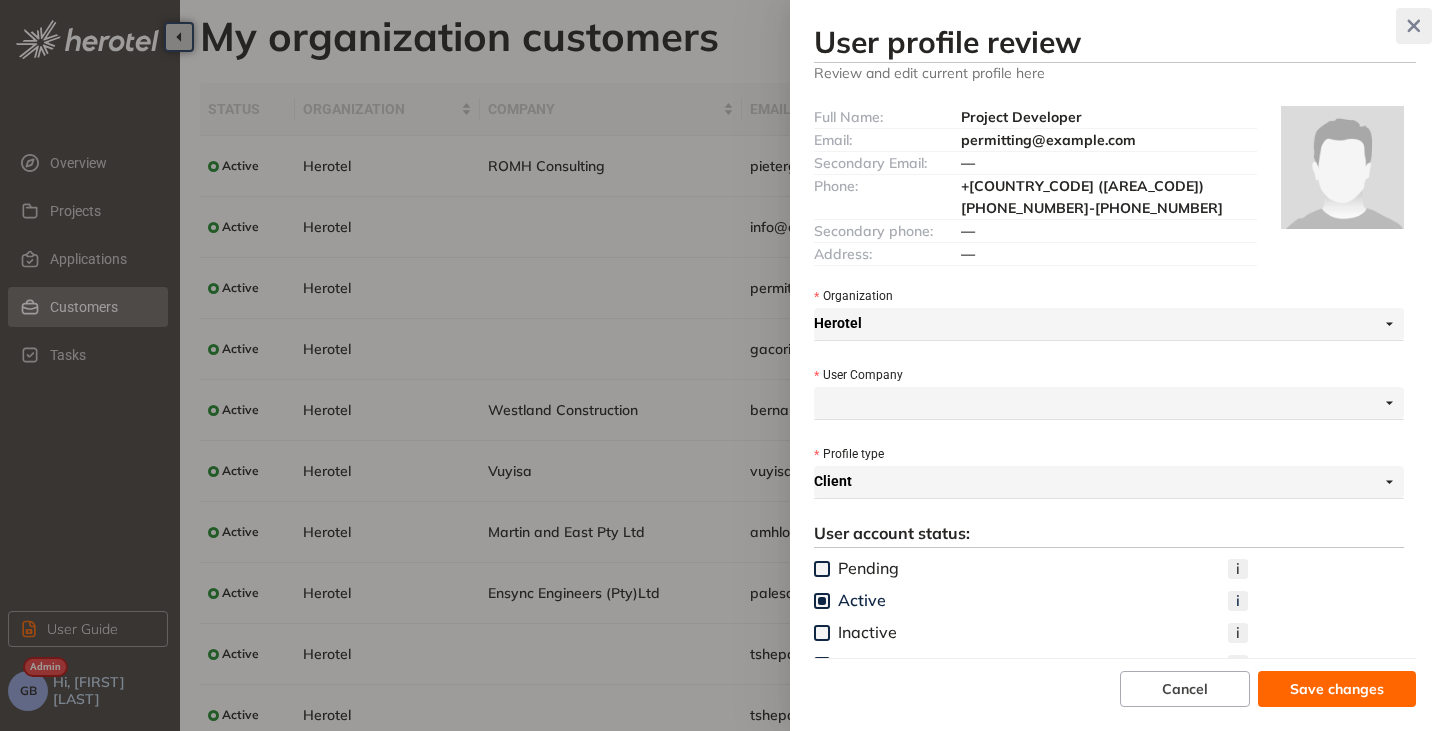 click 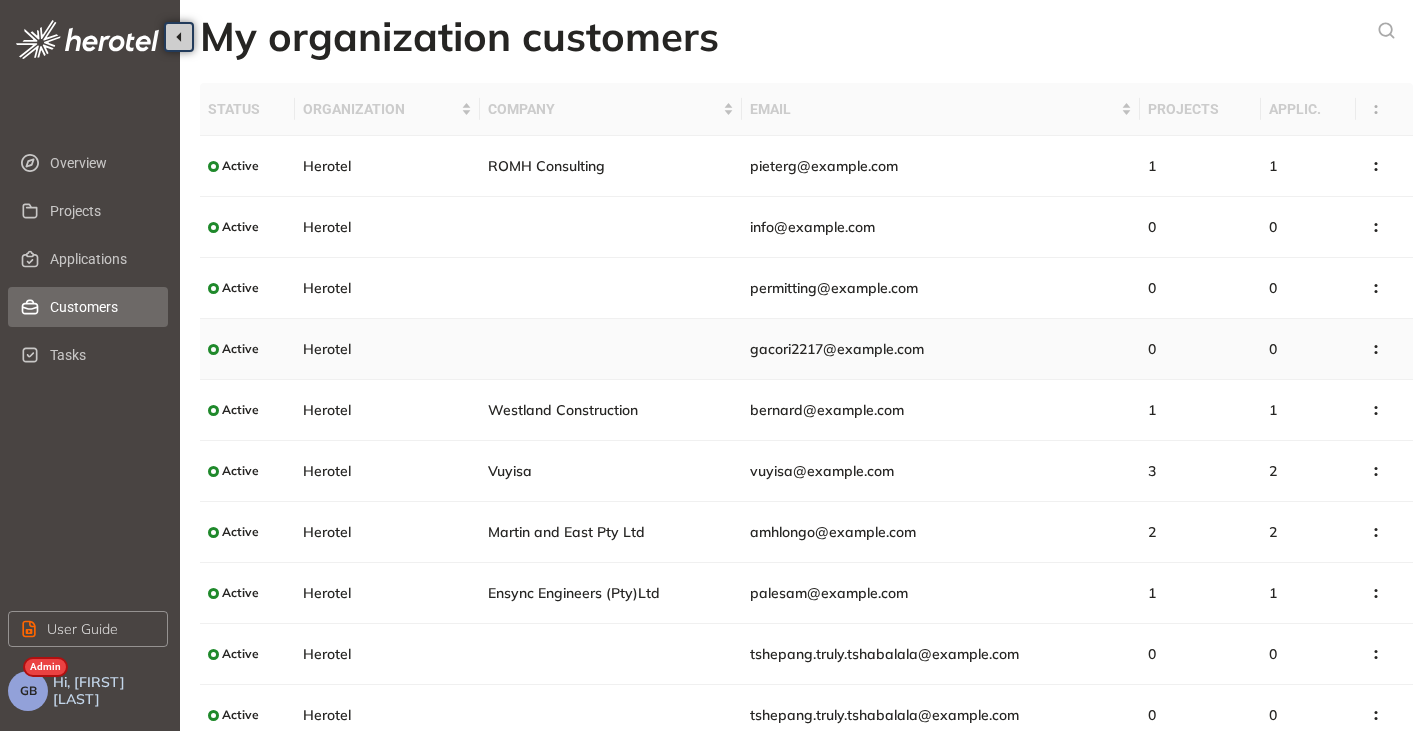 click on "gacori2217@example.com" at bounding box center [837, 349] 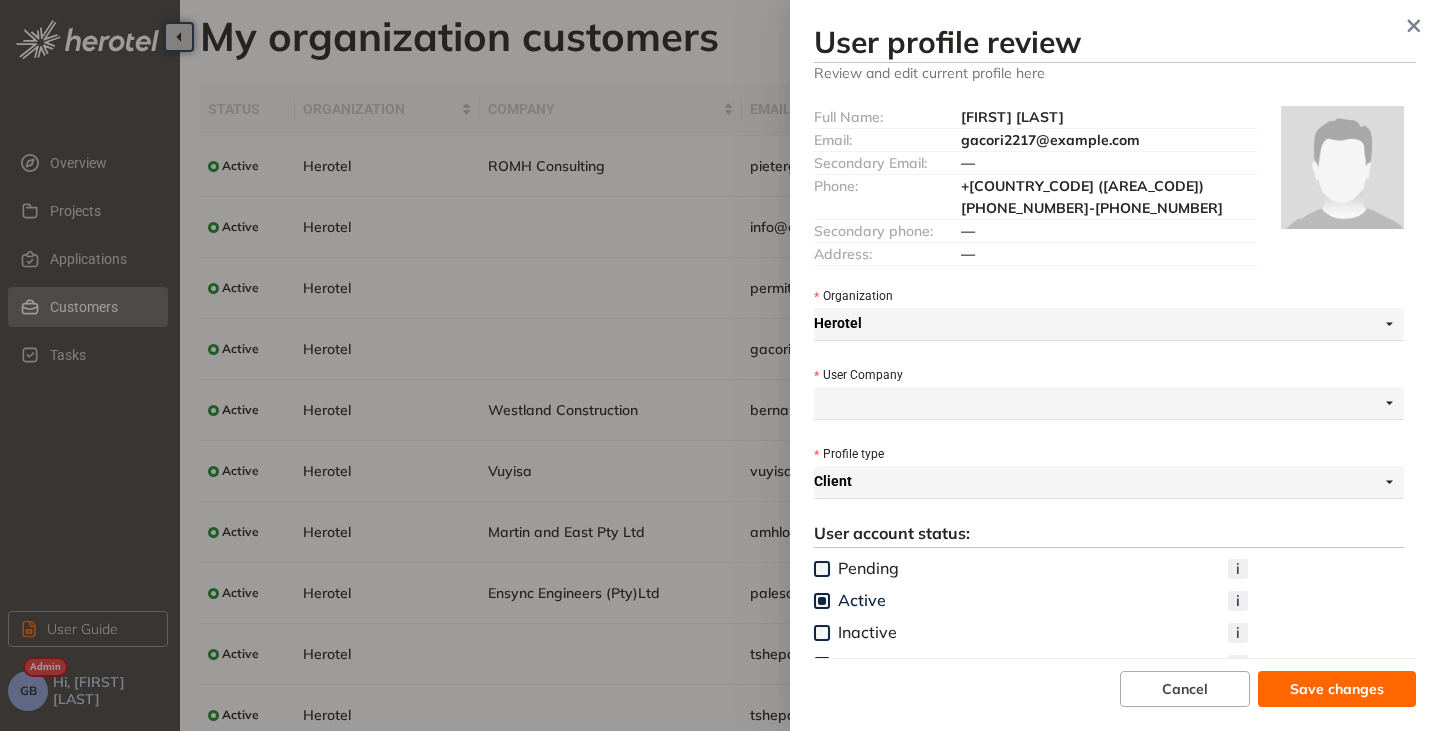 drag, startPoint x: 1140, startPoint y: 143, endPoint x: 965, endPoint y: 133, distance: 175.28548 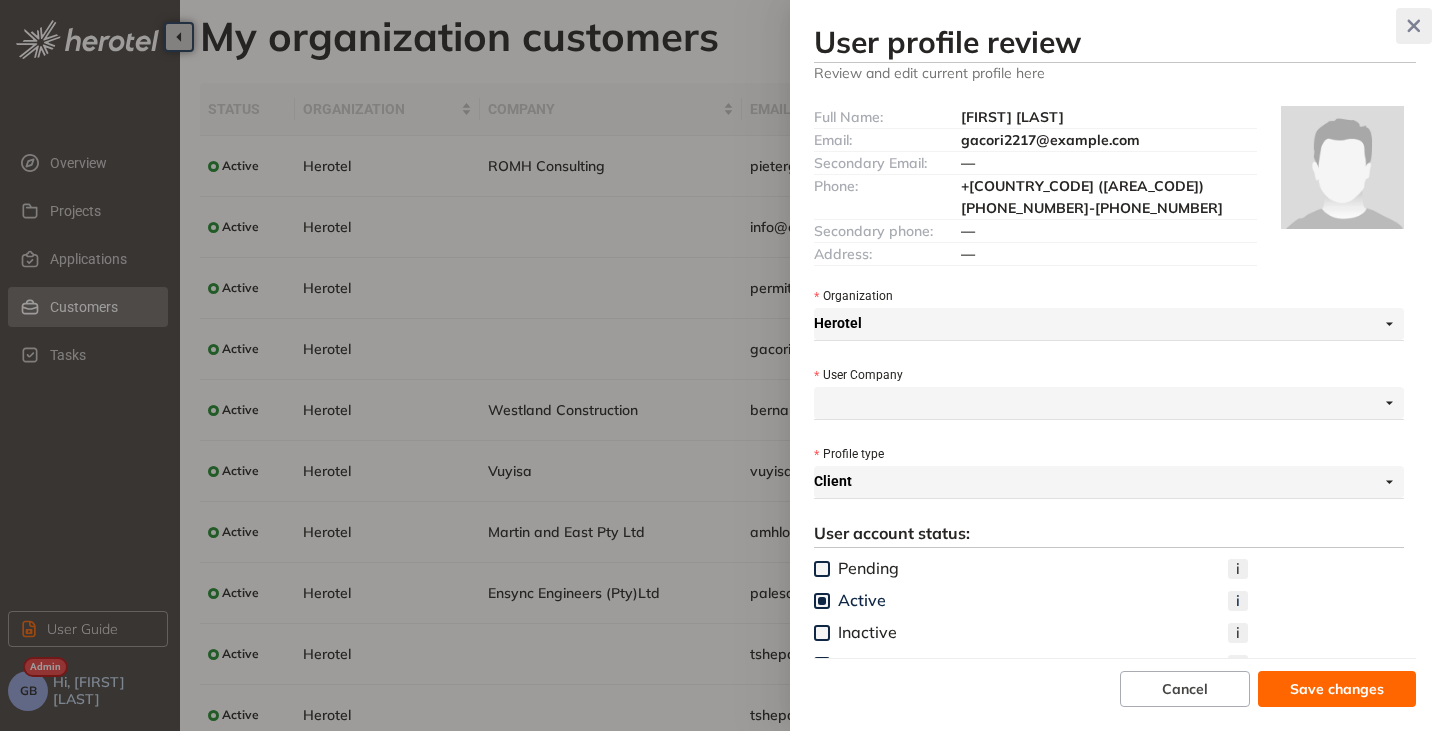 click 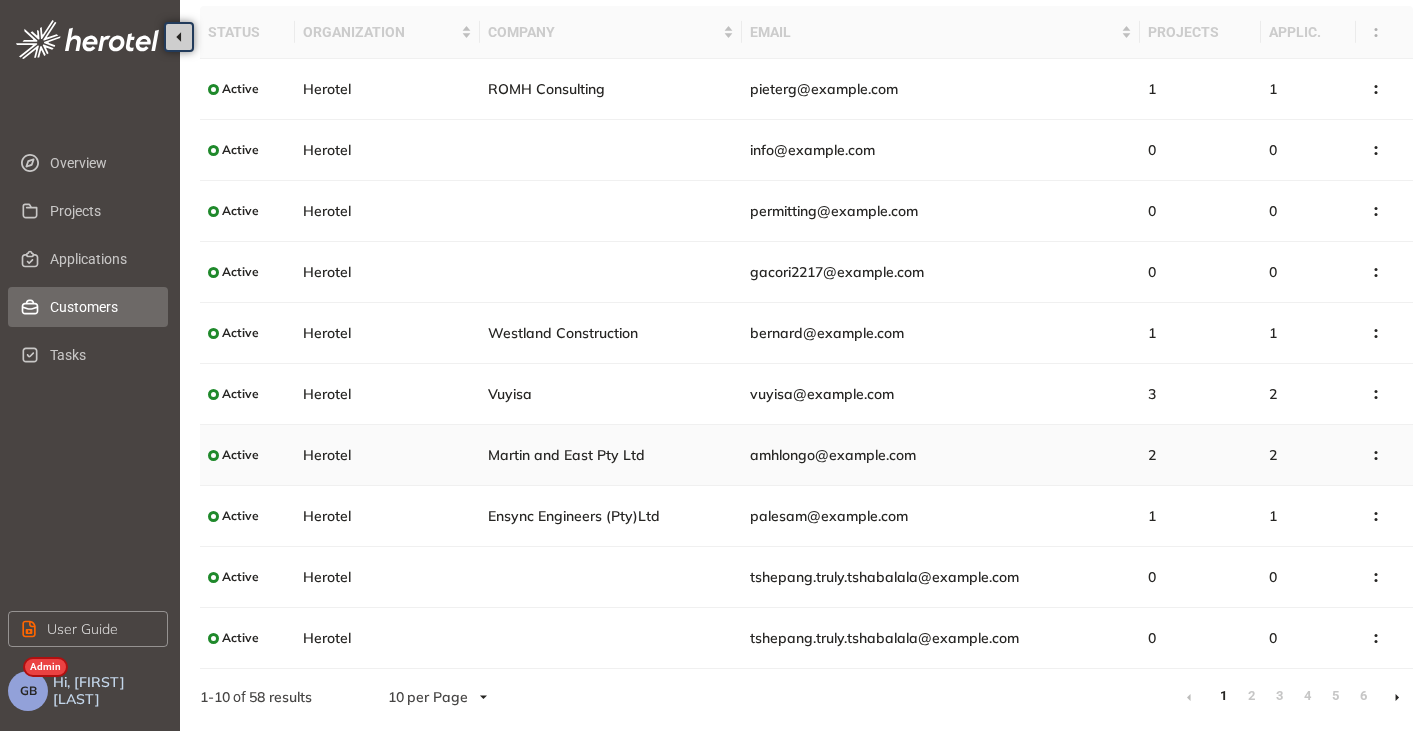 scroll, scrollTop: 79, scrollLeft: 0, axis: vertical 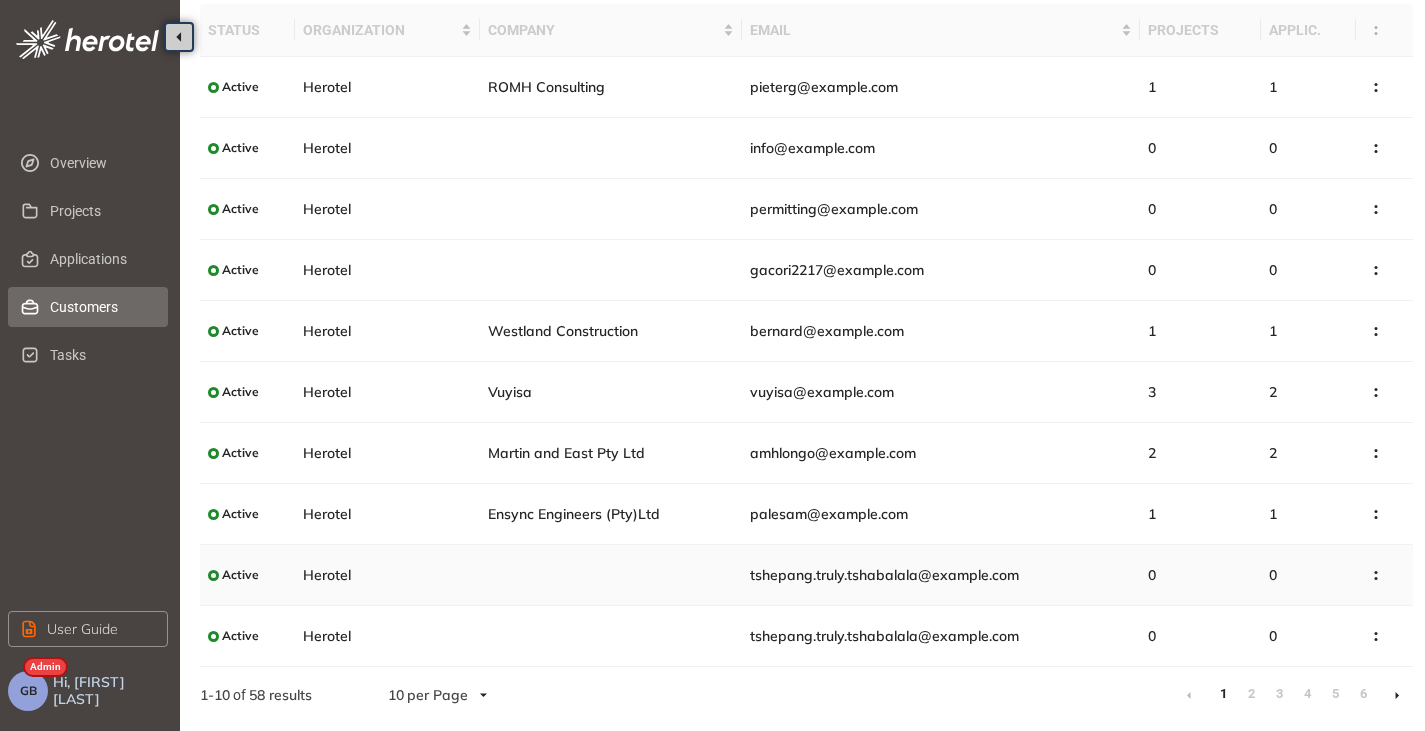 click on "tshepang.truly.tshabalala@example.com" at bounding box center (884, 575) 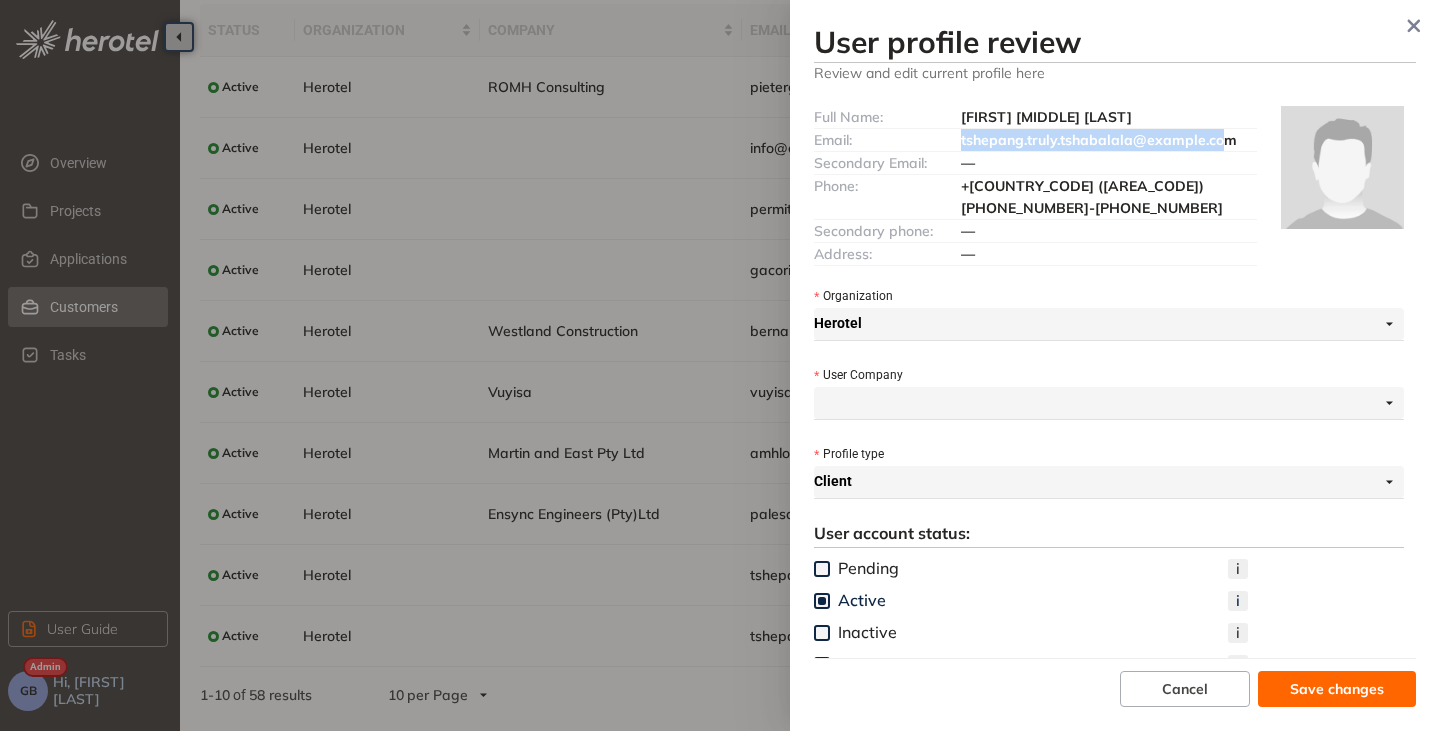 drag, startPoint x: 1228, startPoint y: 142, endPoint x: 952, endPoint y: 148, distance: 276.06522 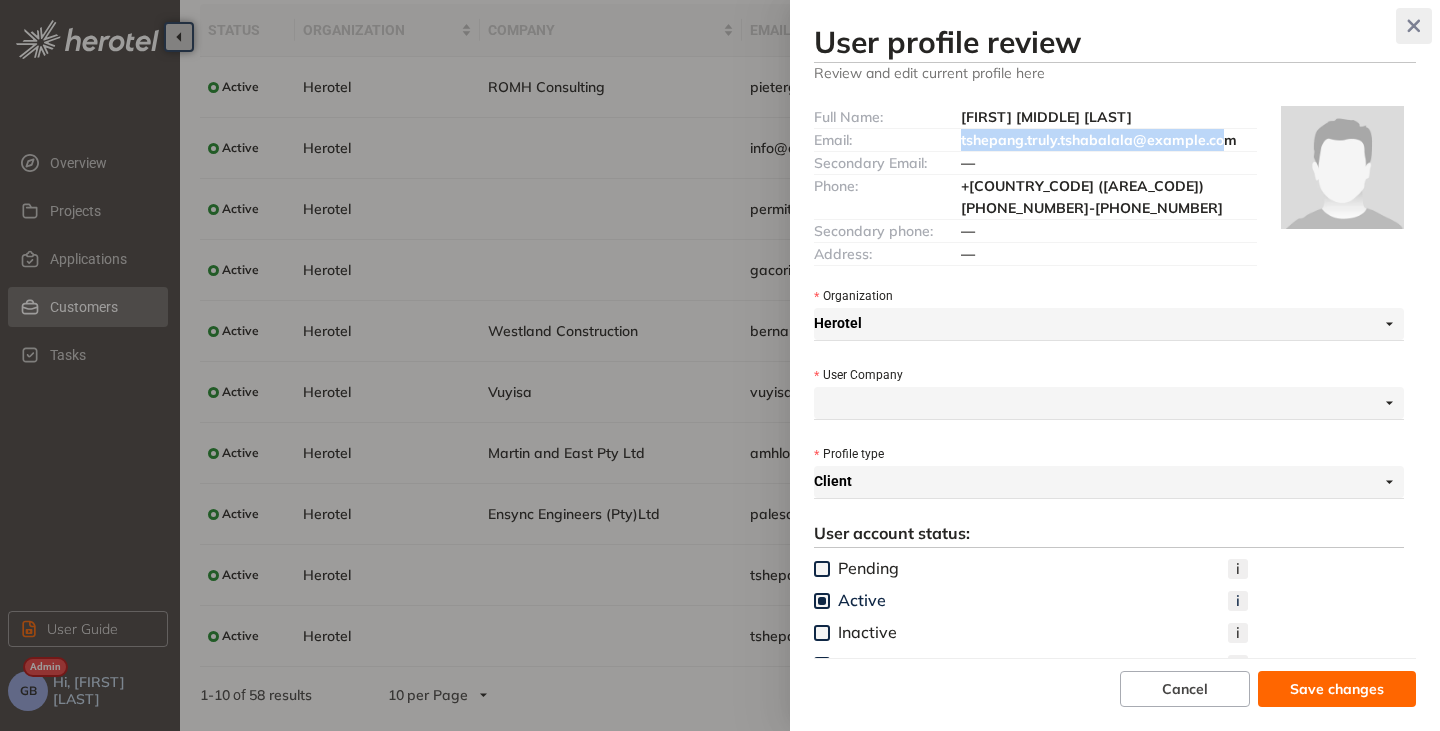 click 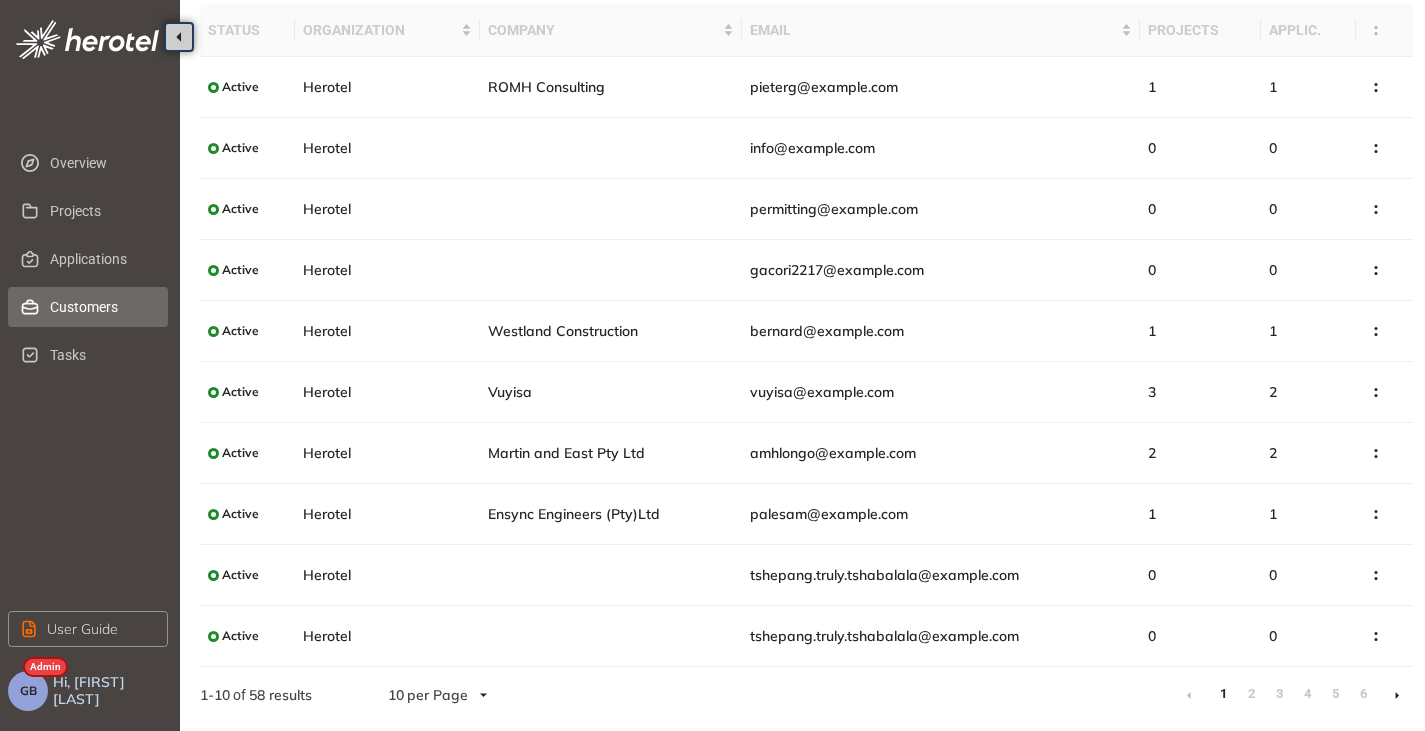 click at bounding box center [1397, 695] 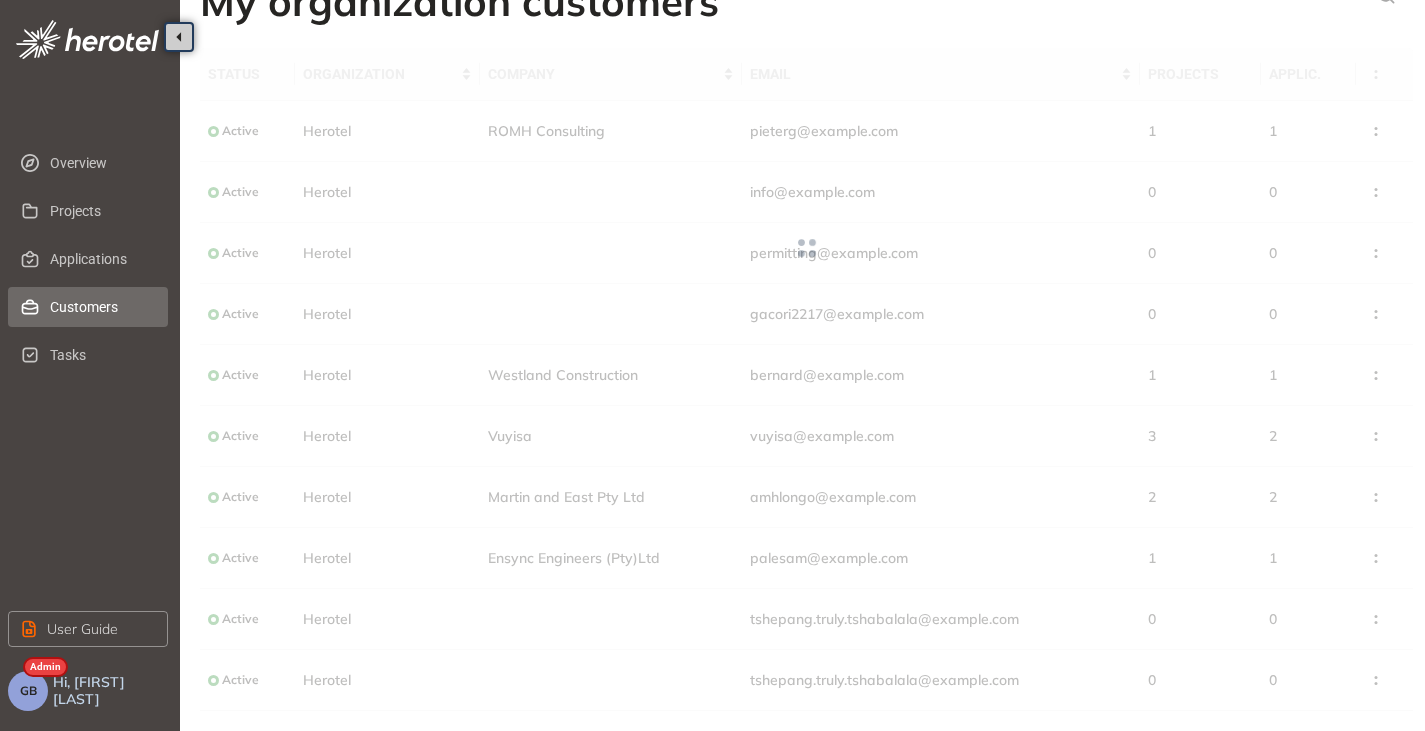 scroll, scrollTop: 79, scrollLeft: 0, axis: vertical 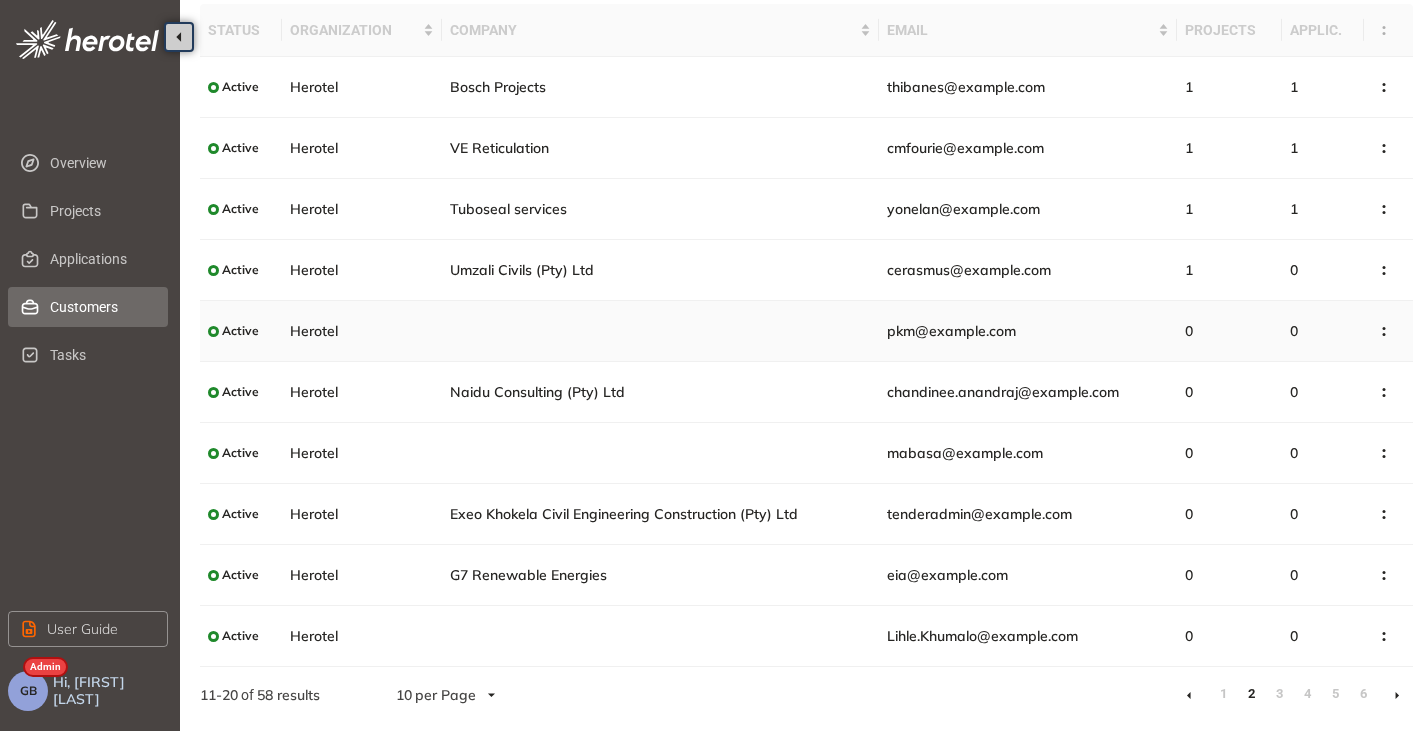 click on "pkm@example.com" at bounding box center (951, 331) 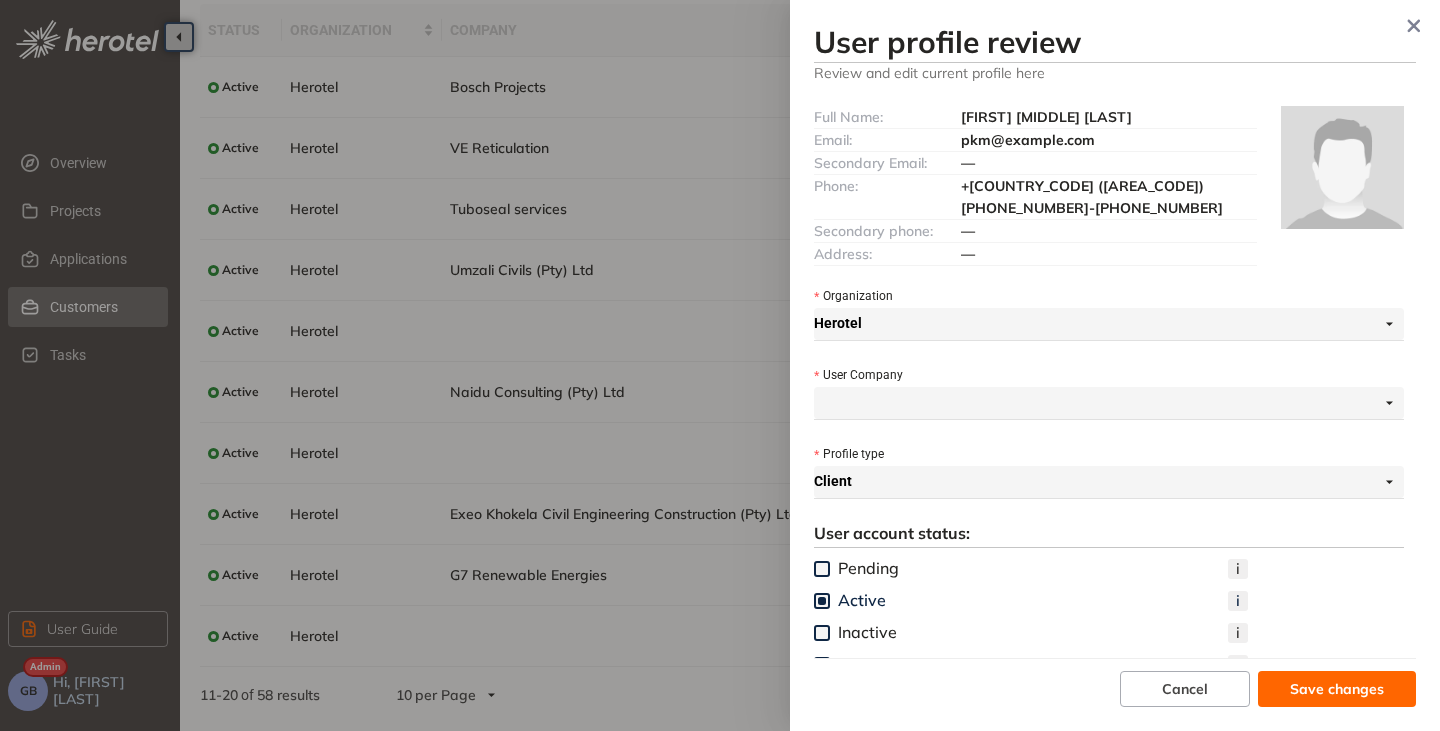 drag, startPoint x: 1112, startPoint y: 138, endPoint x: 954, endPoint y: 145, distance: 158.15498 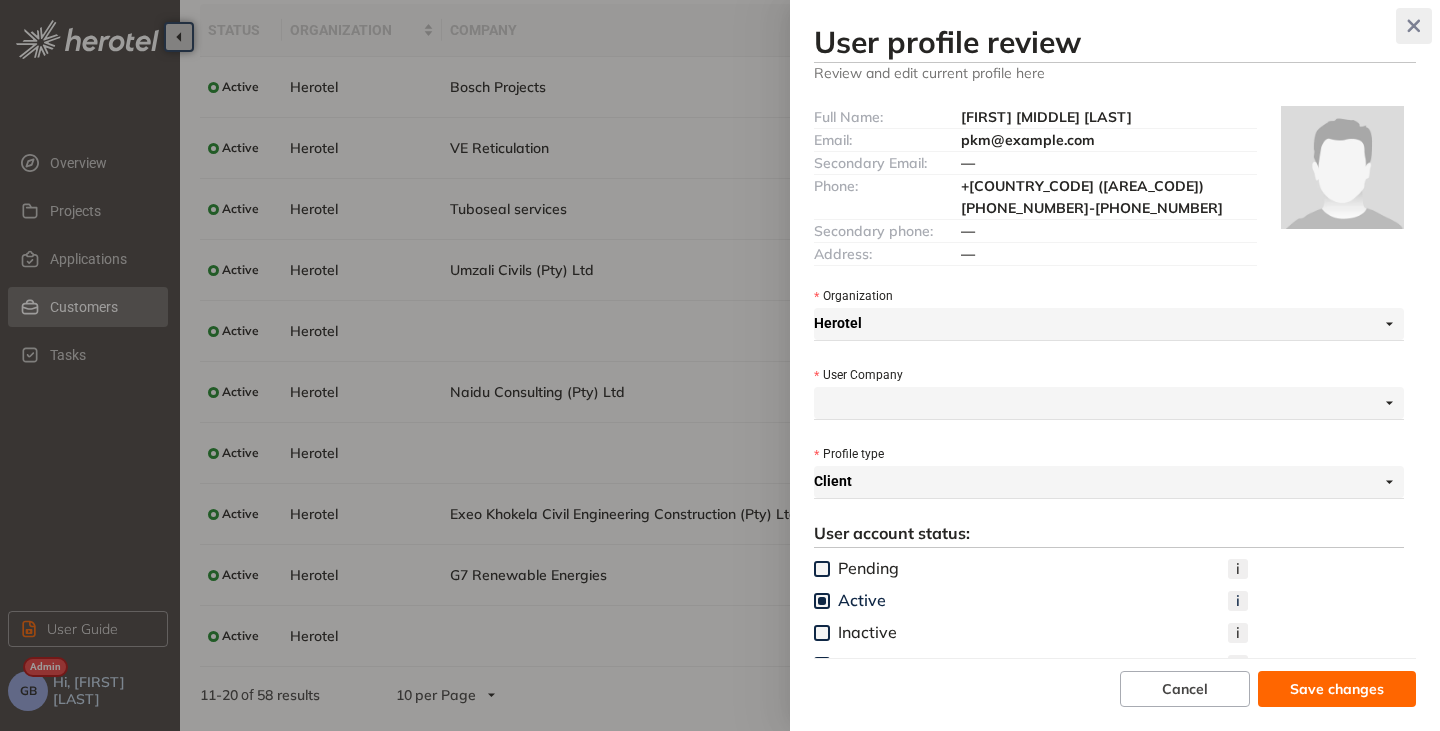 click 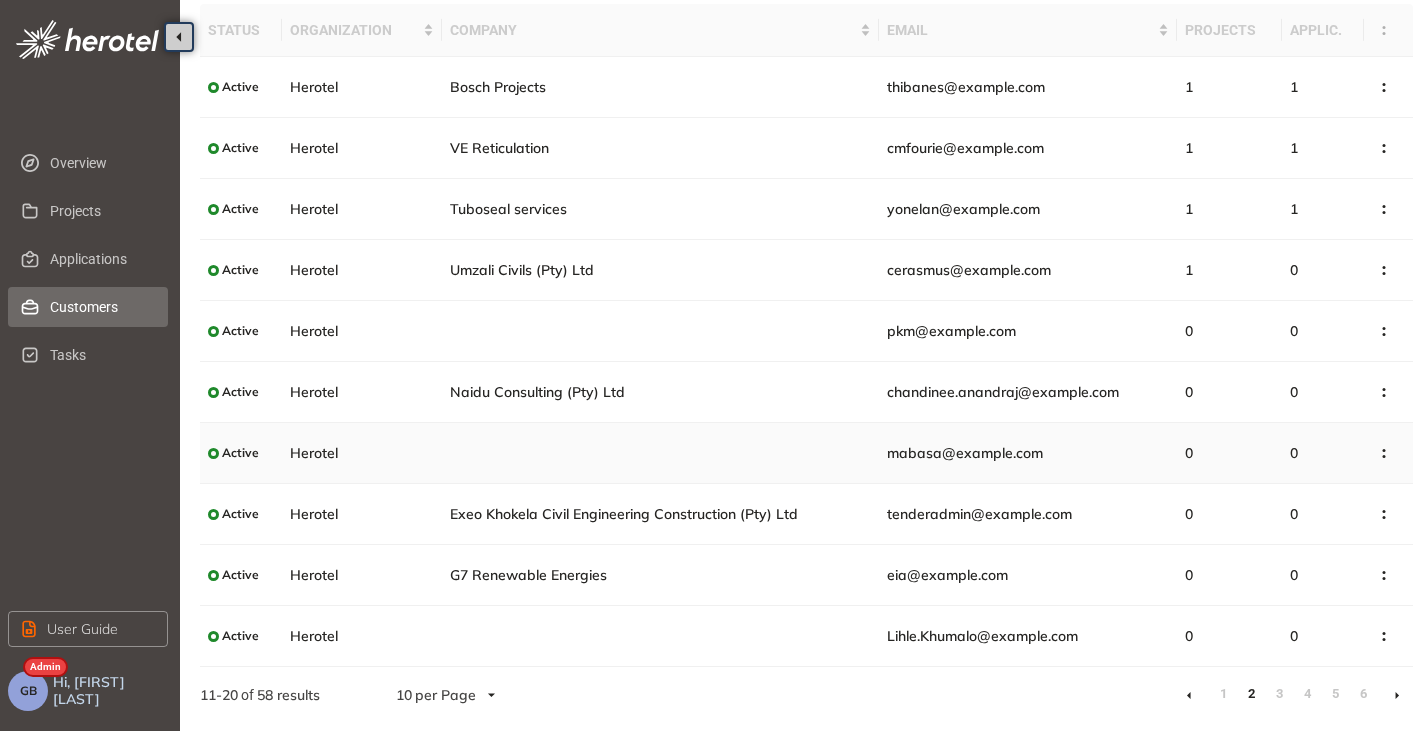 click on "mabasa@example.com" at bounding box center (965, 453) 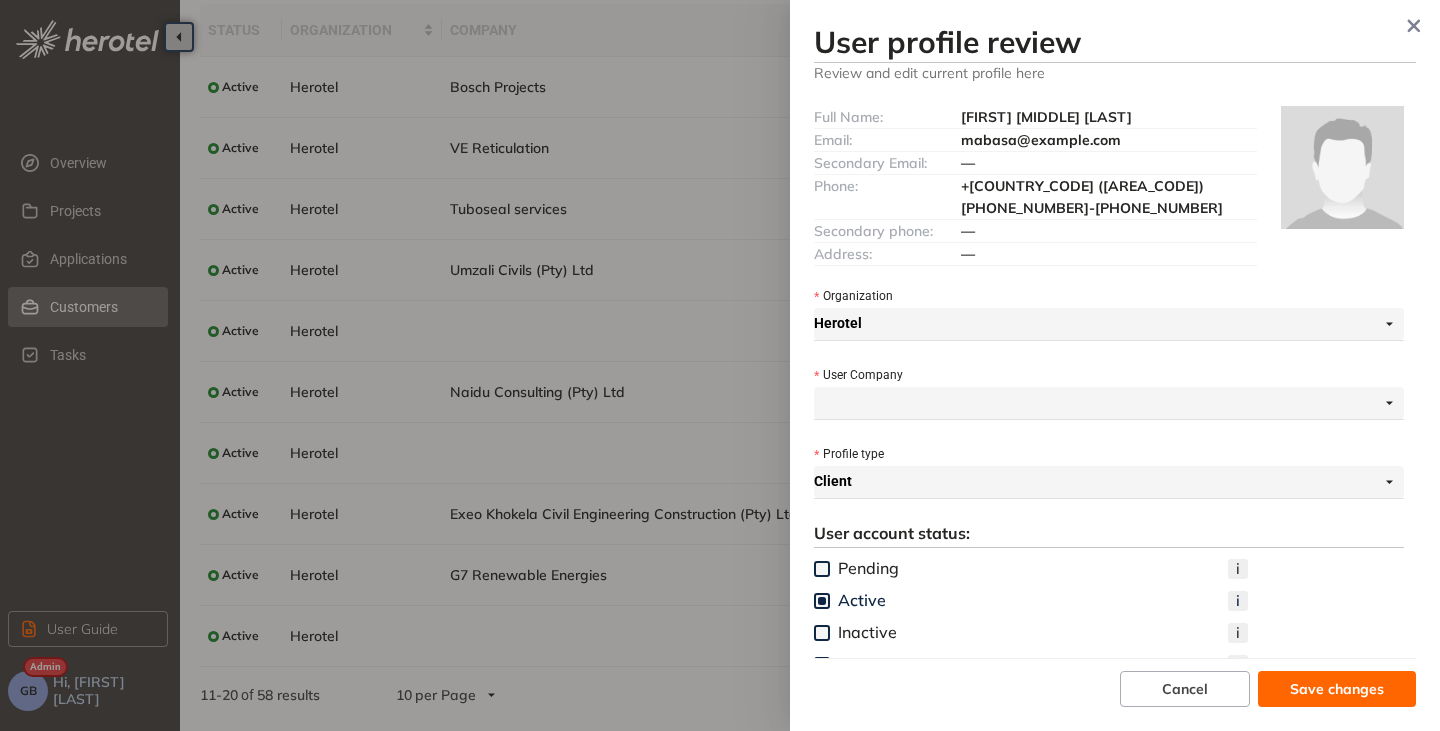 drag, startPoint x: 1144, startPoint y: 142, endPoint x: 971, endPoint y: 142, distance: 173 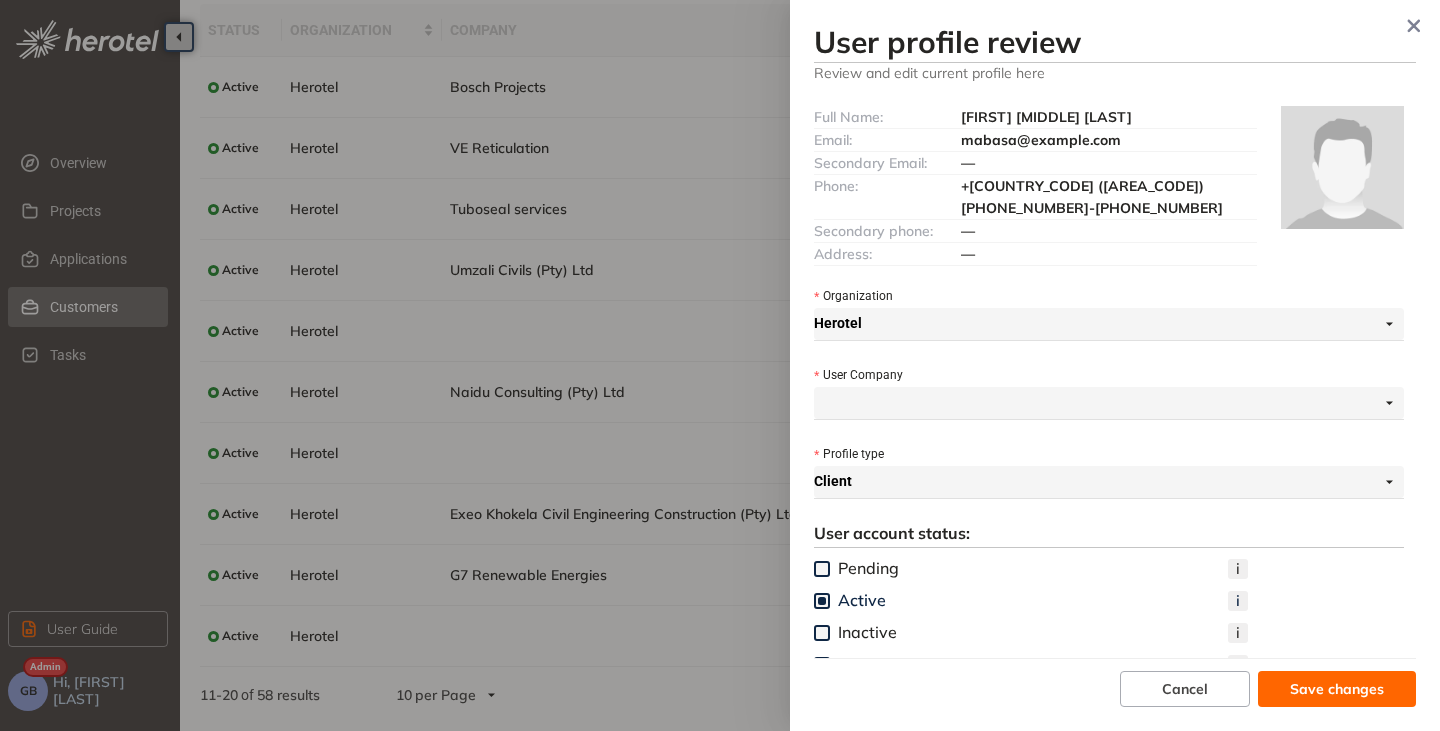 drag, startPoint x: 982, startPoint y: 137, endPoint x: 1158, endPoint y: 112, distance: 177.76671 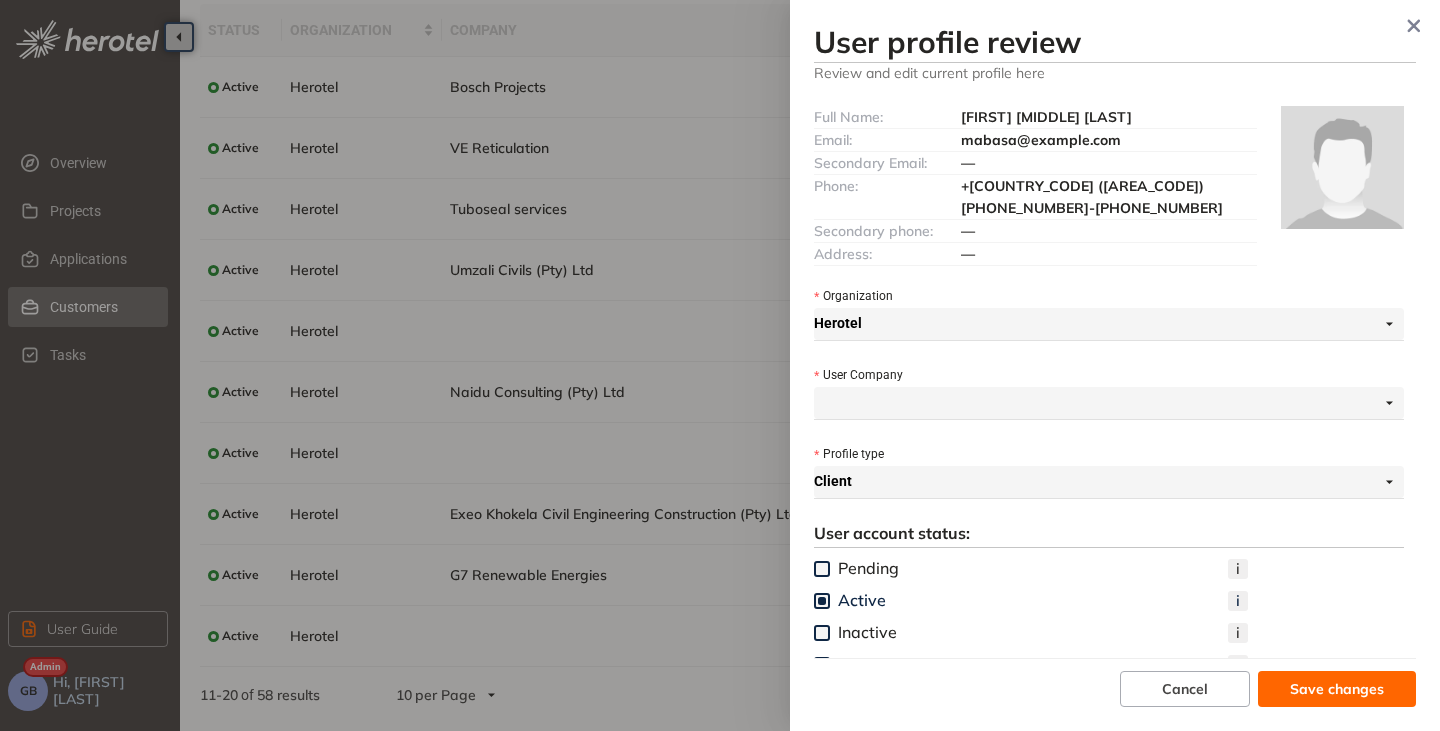 copy on "mabasa@example.com" 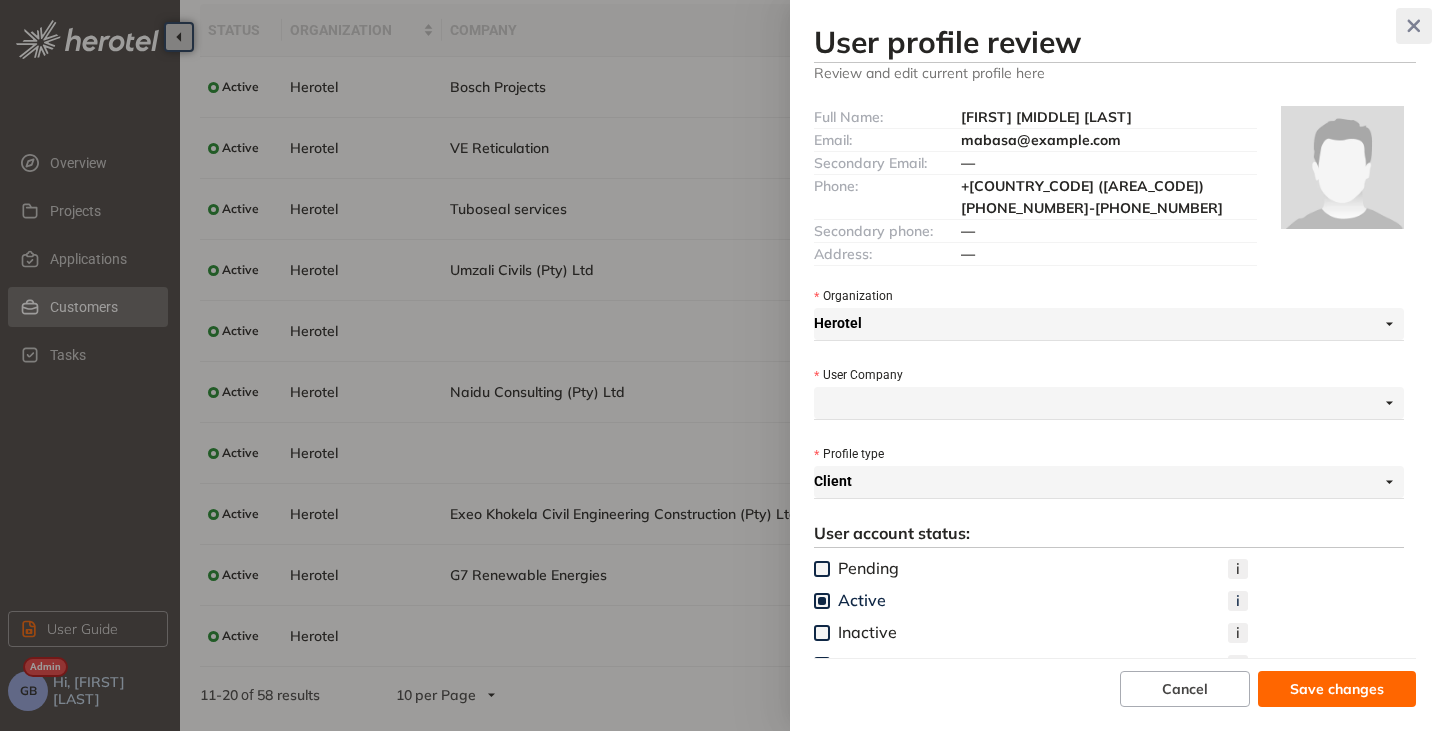 click 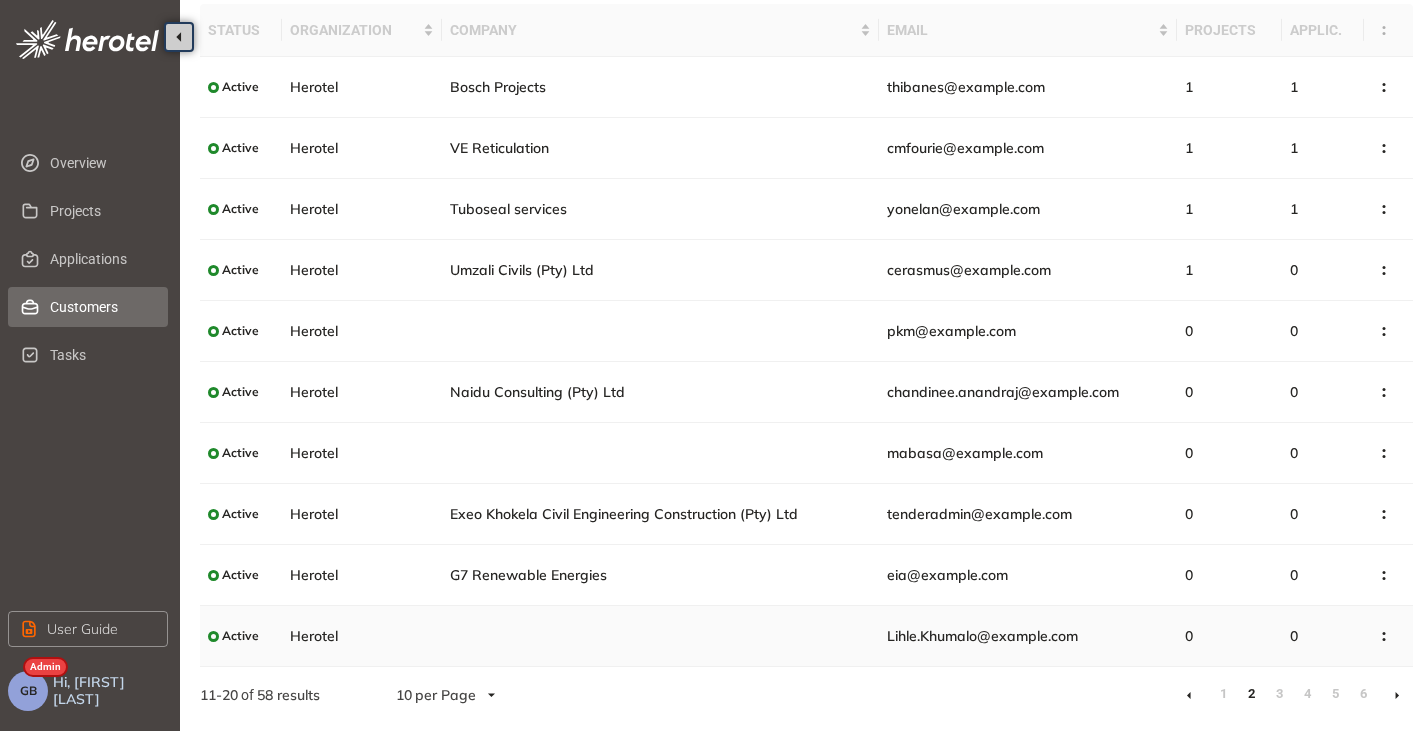click on "Lihle.Khumalo@example.com" at bounding box center [1028, 636] 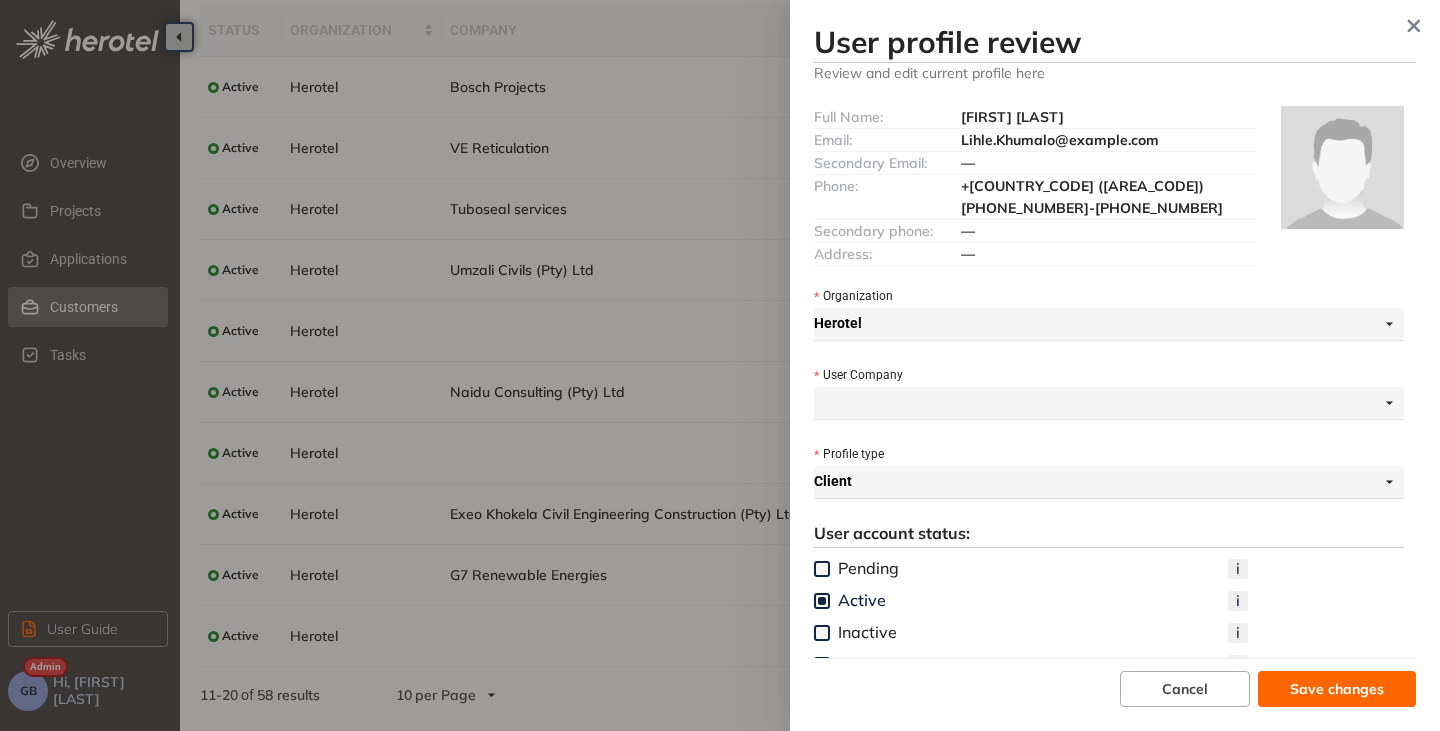 drag, startPoint x: 1185, startPoint y: 142, endPoint x: 947, endPoint y: 141, distance: 238.0021 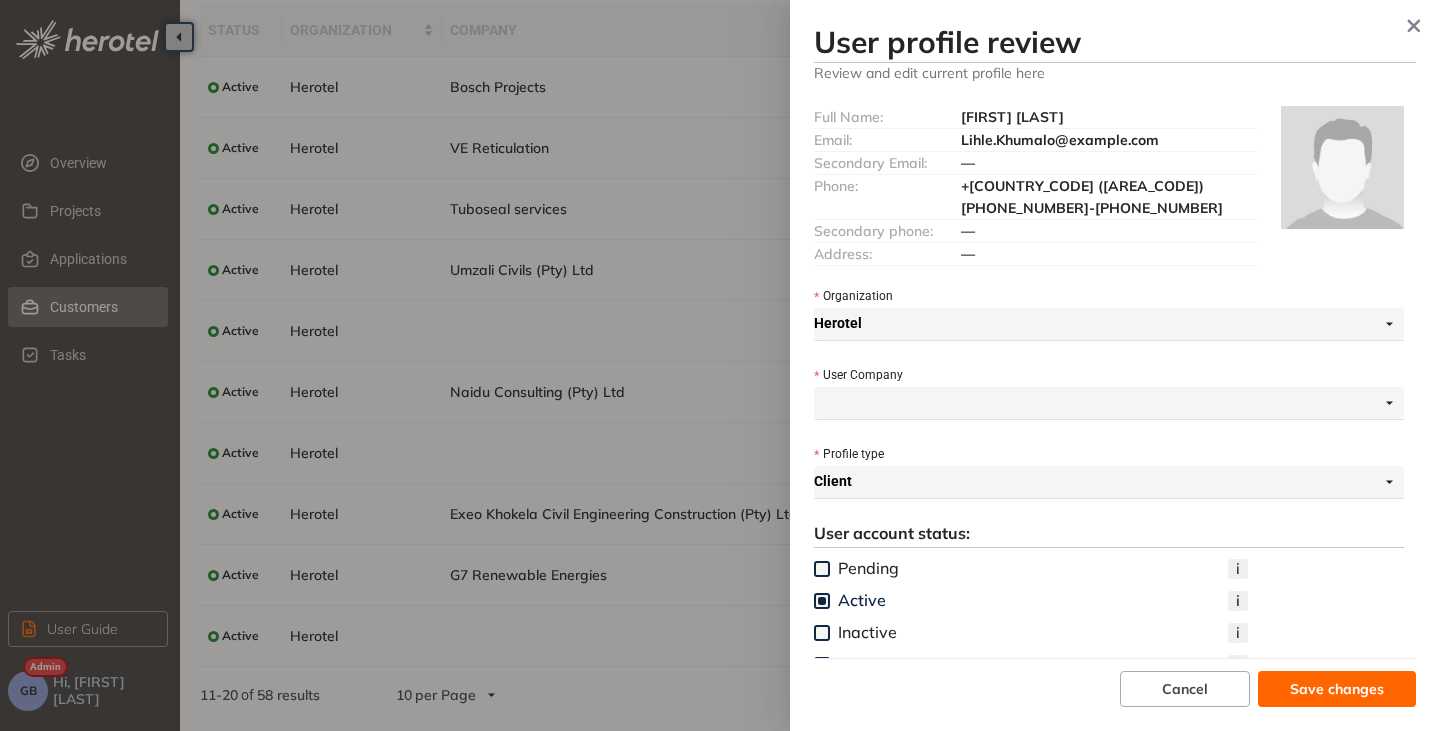copy on "Lihle.Khumalo@example.com" 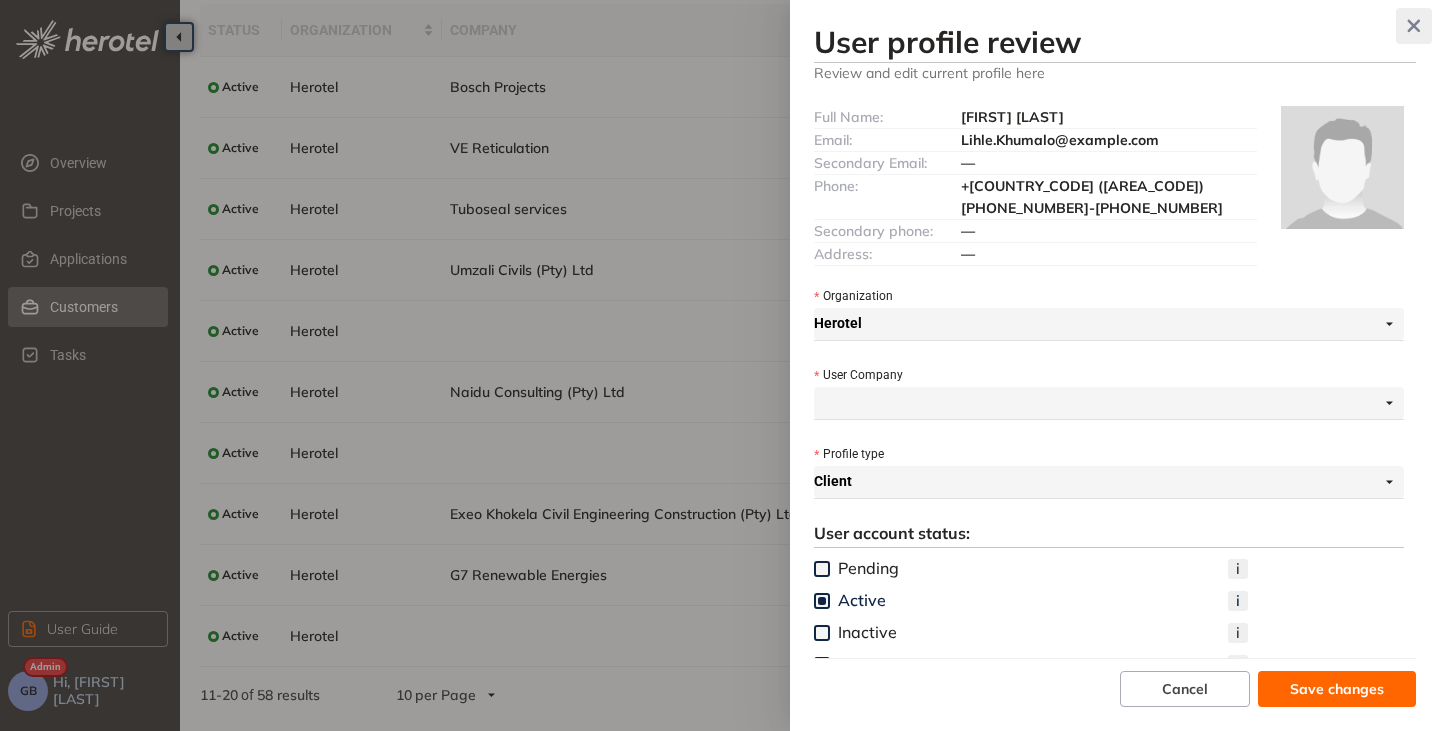 click at bounding box center [1414, 26] 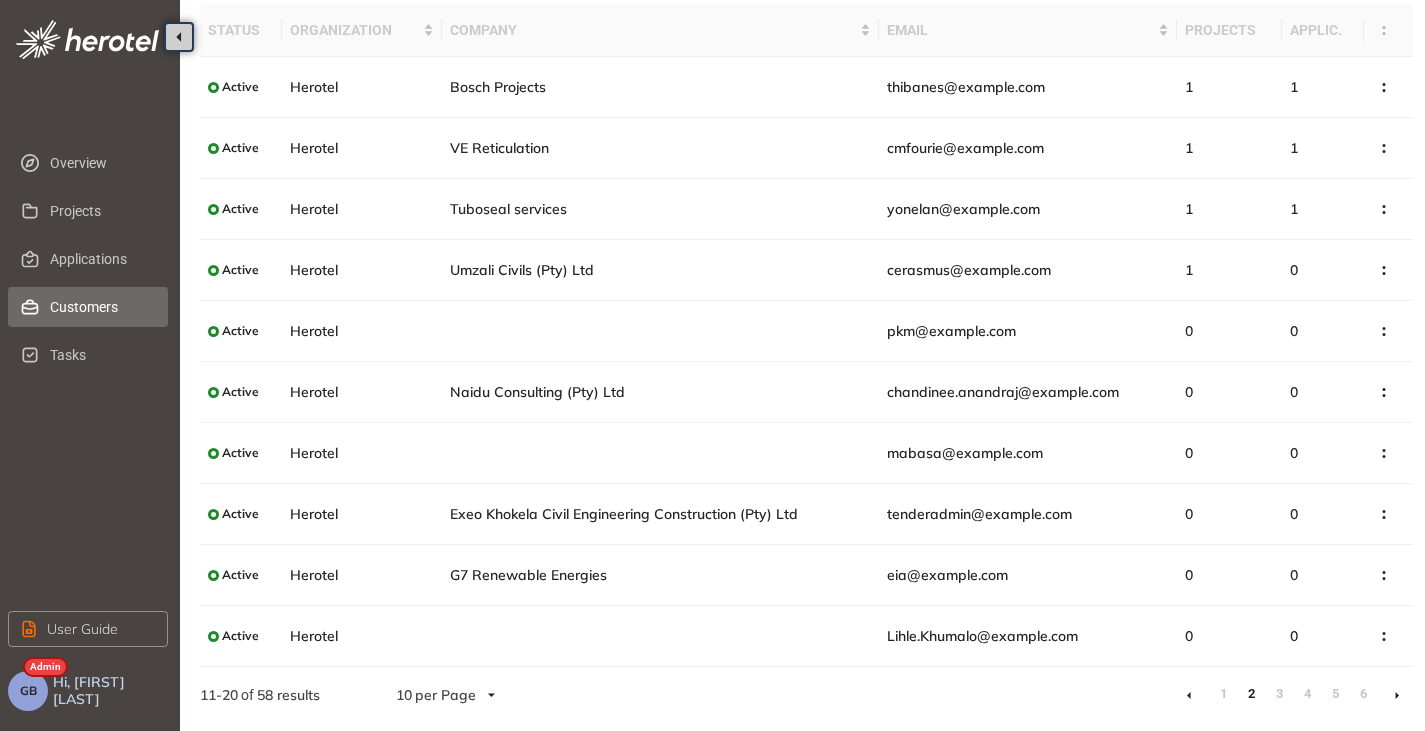 click at bounding box center [1397, 695] 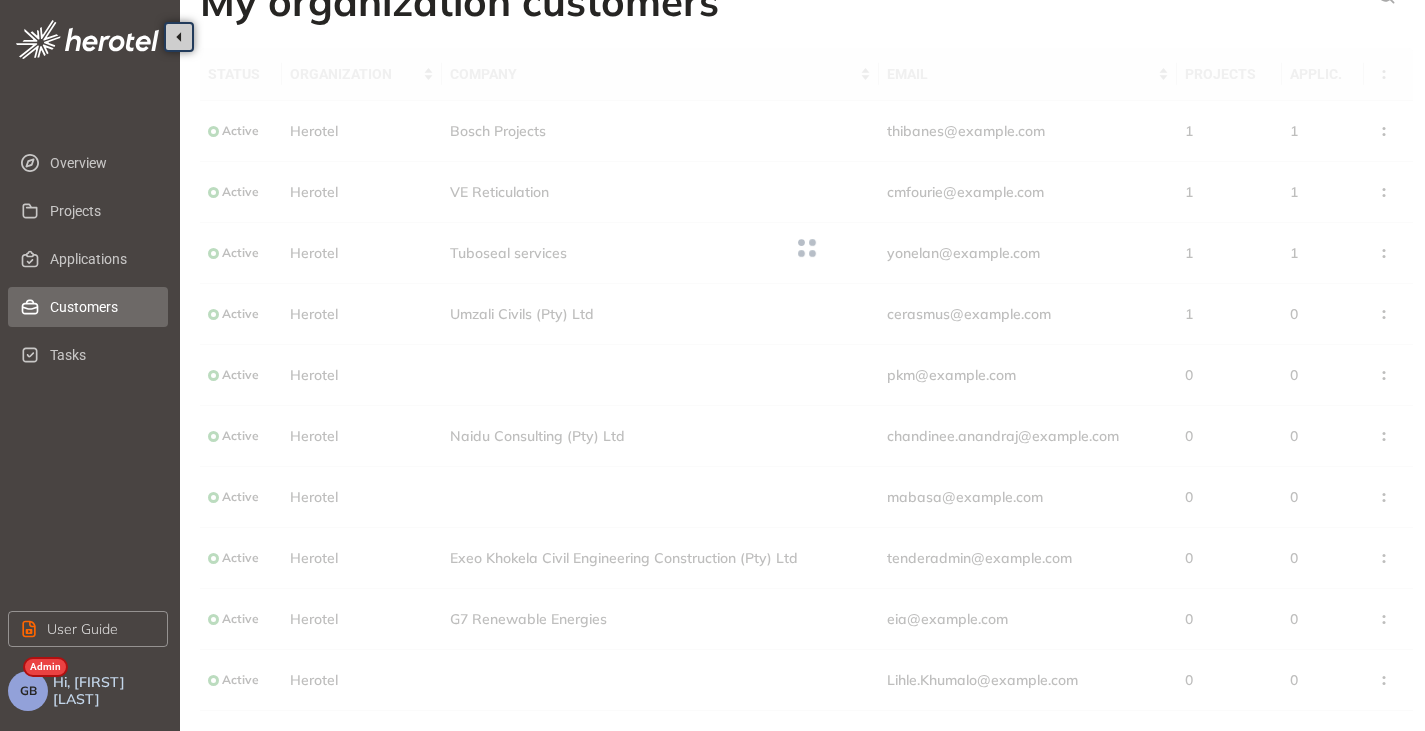 scroll, scrollTop: 79, scrollLeft: 0, axis: vertical 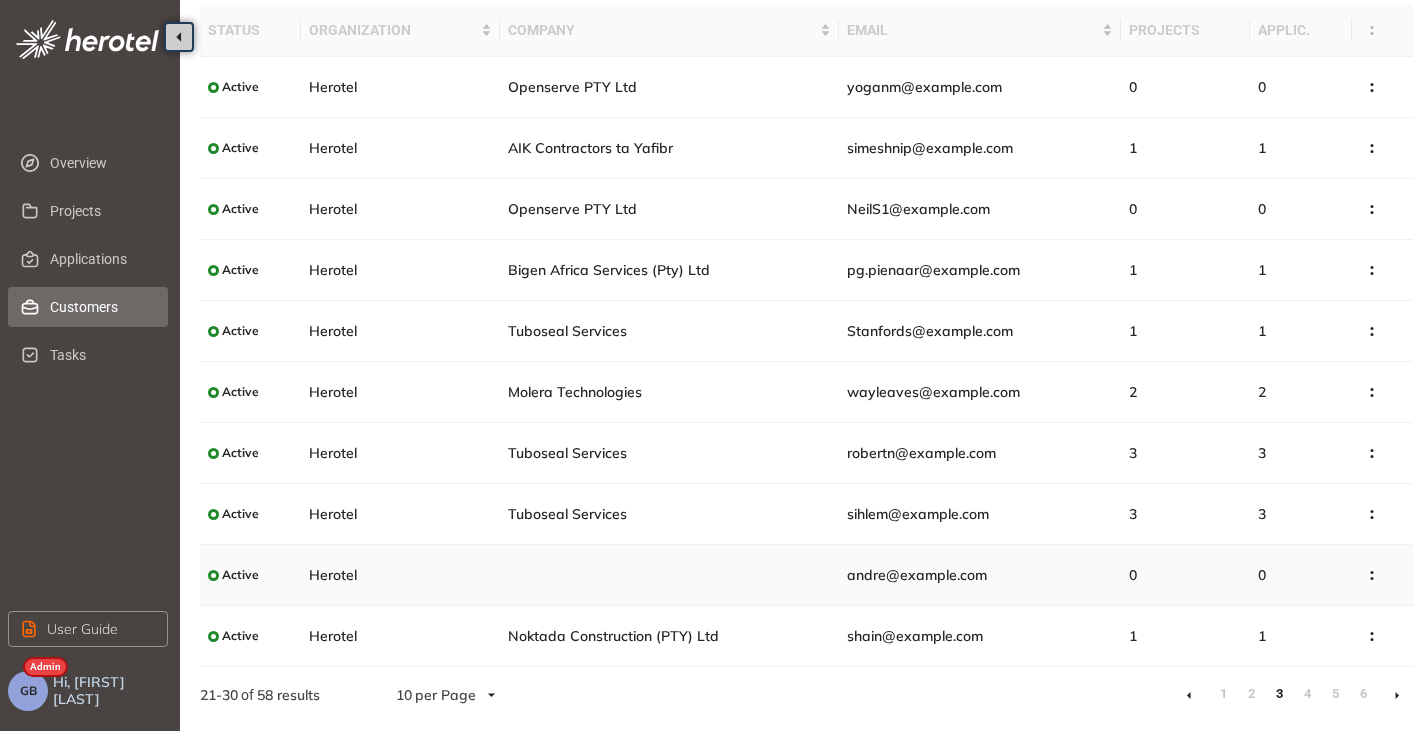 click on "andre@example.com" at bounding box center [980, 575] 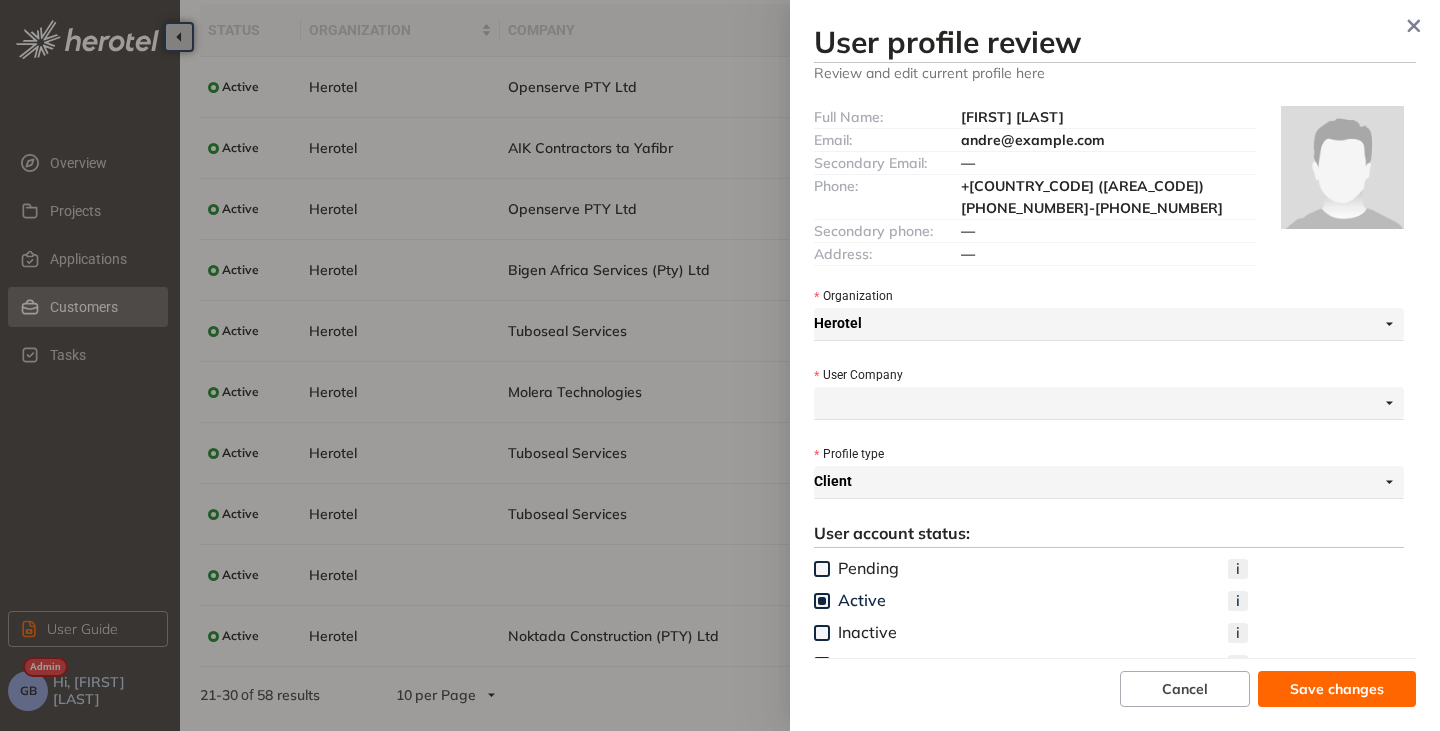 drag, startPoint x: 1069, startPoint y: 136, endPoint x: 934, endPoint y: 136, distance: 135 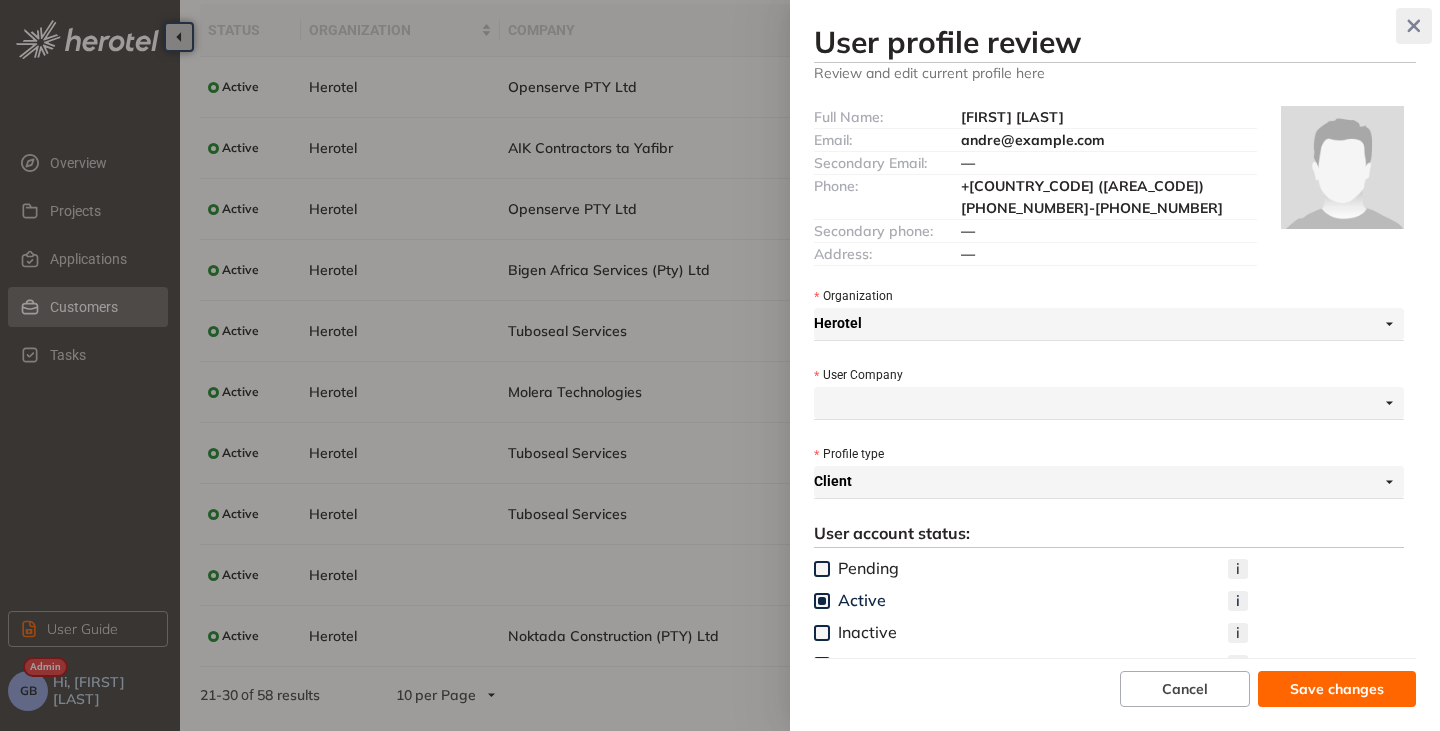click 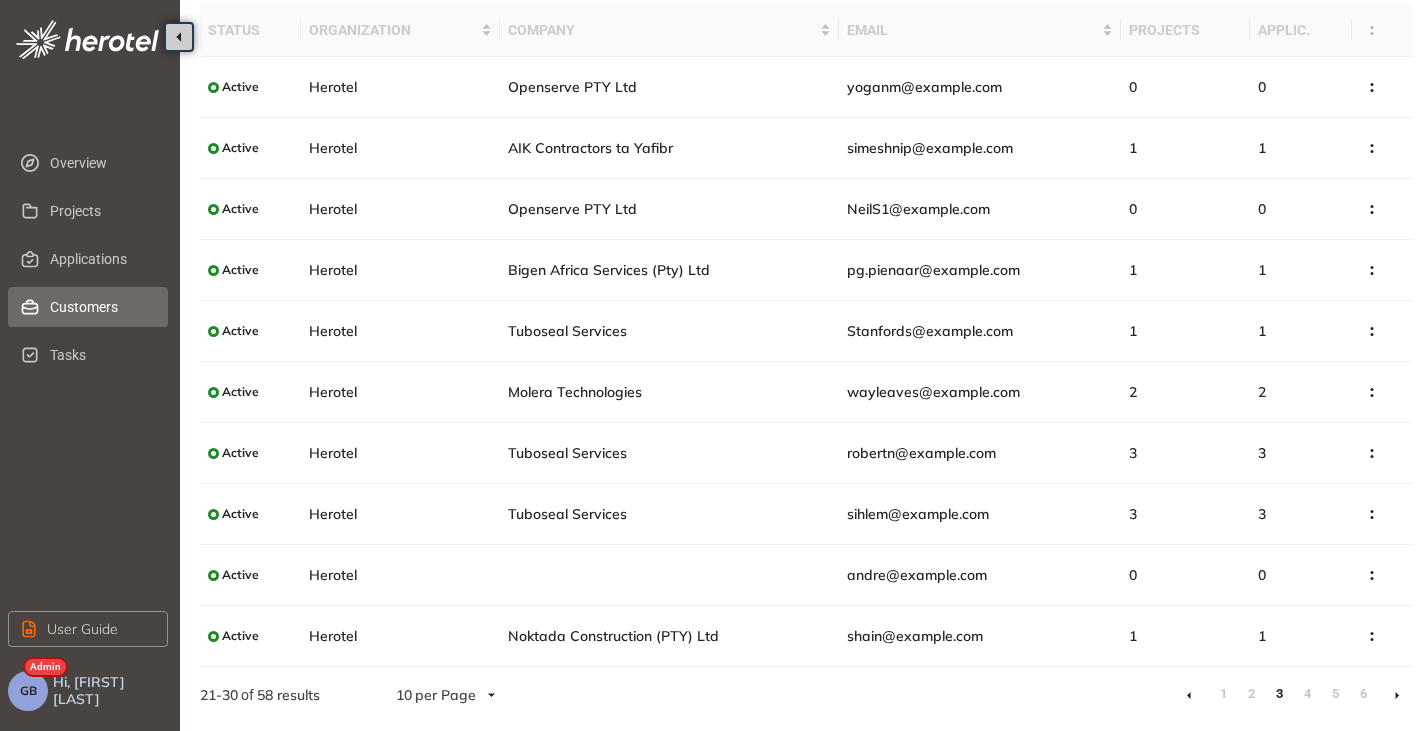 click at bounding box center [1397, 695] 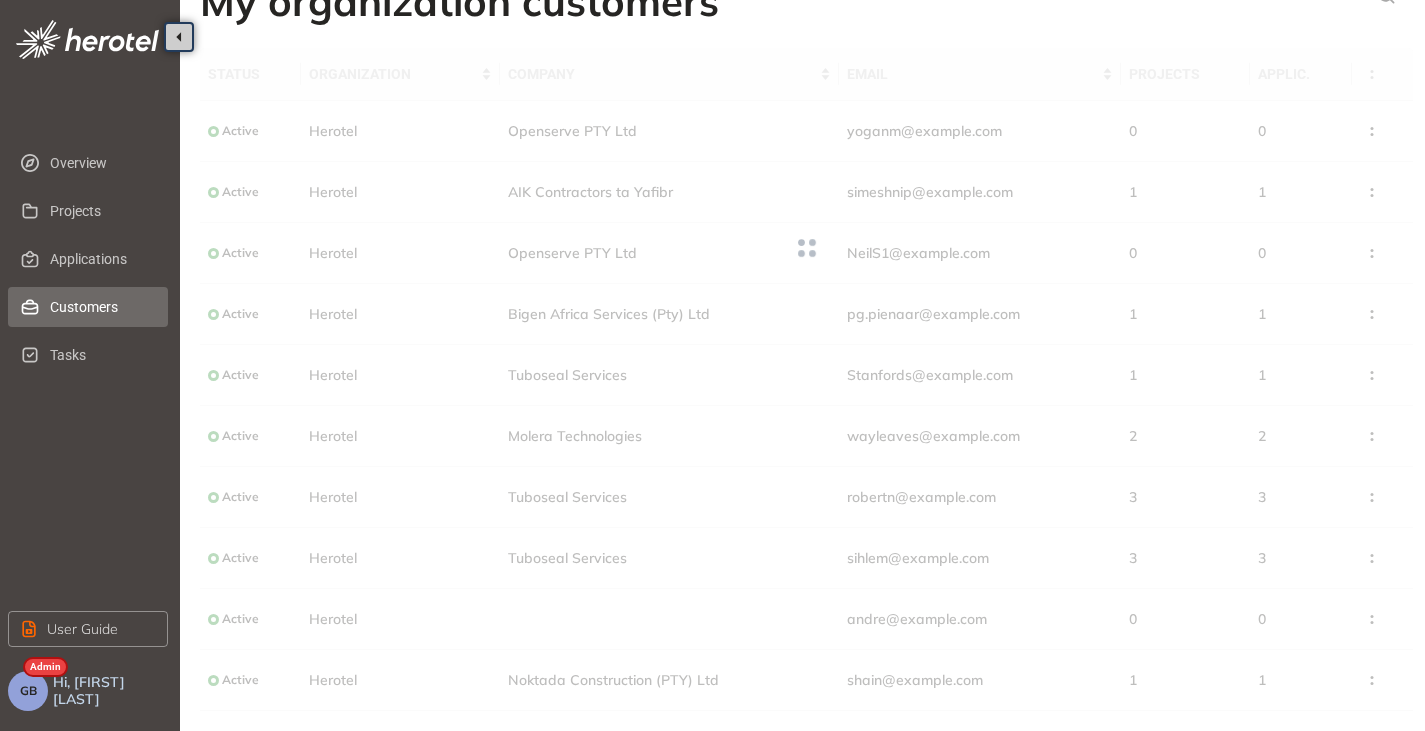 scroll, scrollTop: 79, scrollLeft: 0, axis: vertical 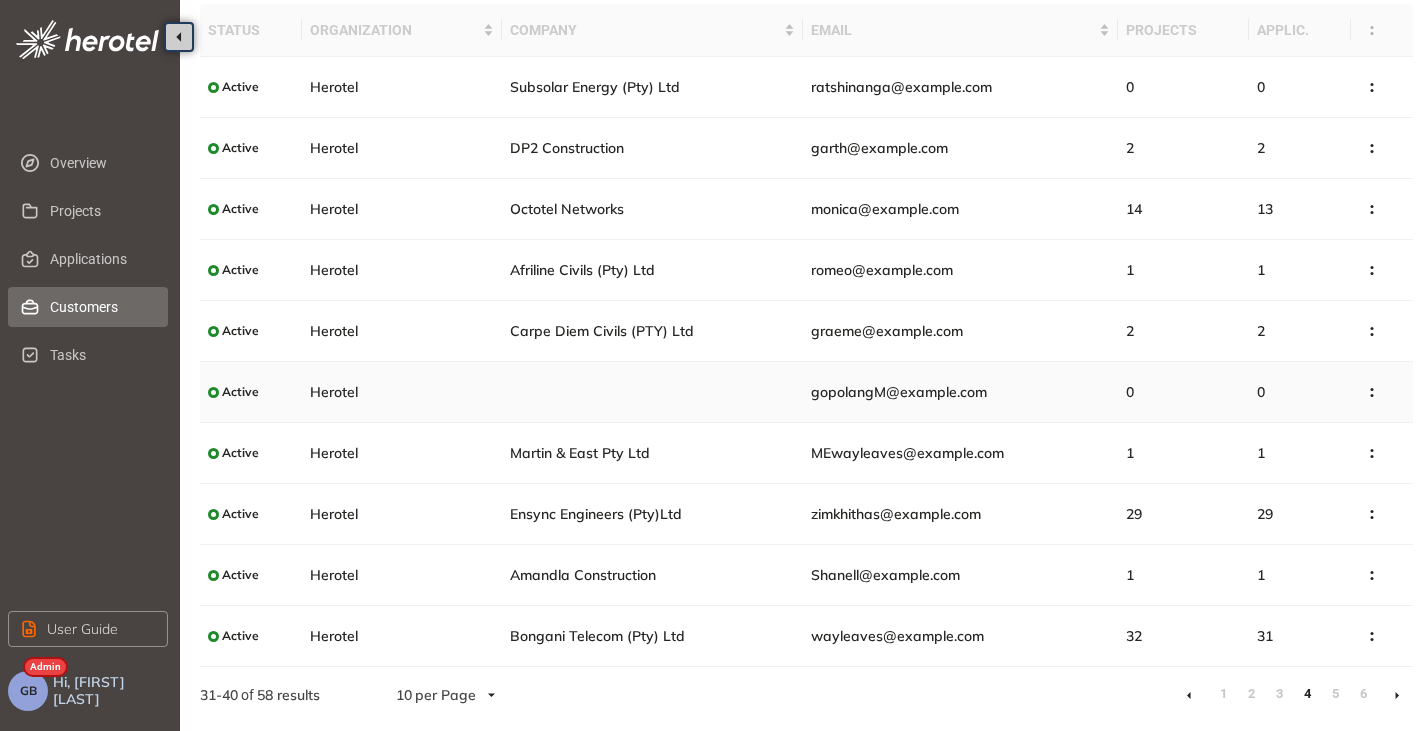 click on "gopolangM@example.com" at bounding box center (960, 392) 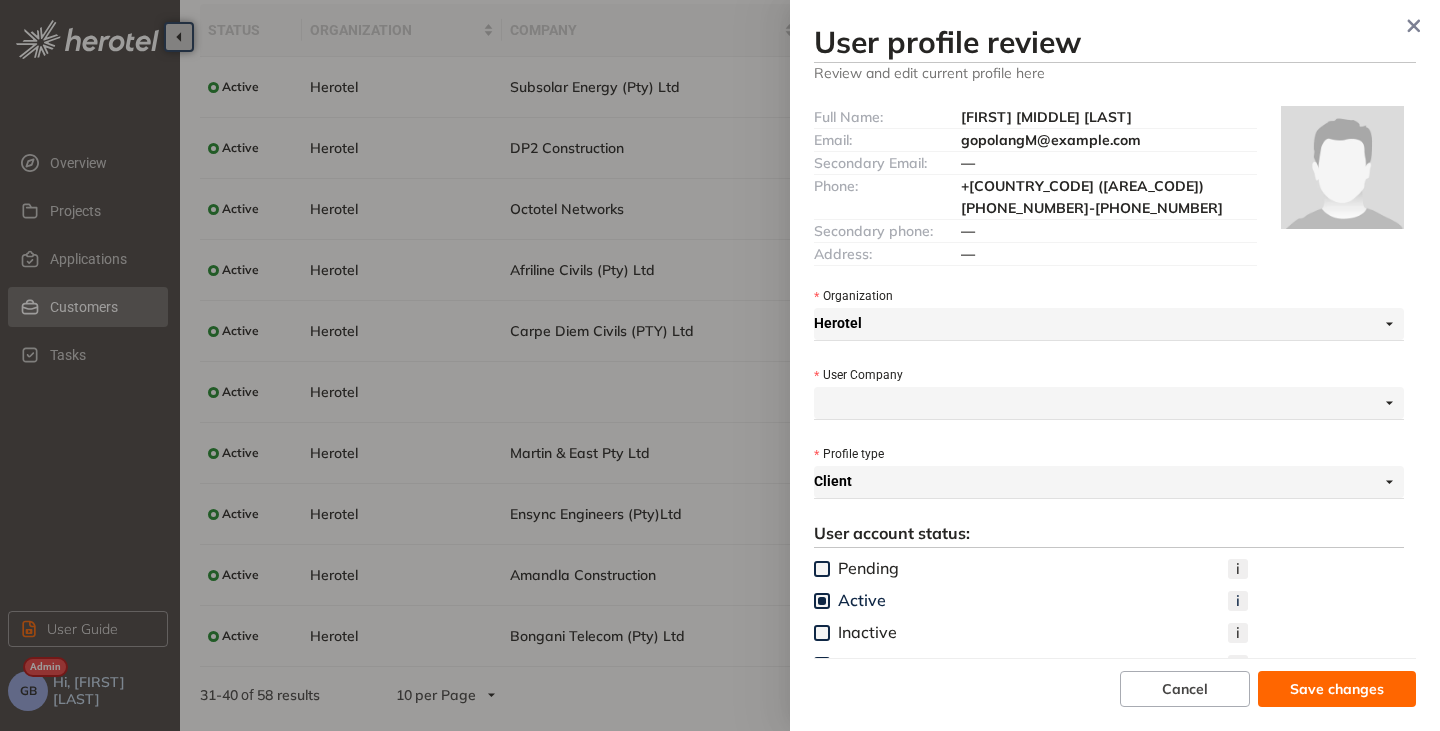 drag, startPoint x: 1170, startPoint y: 143, endPoint x: 956, endPoint y: 144, distance: 214.00233 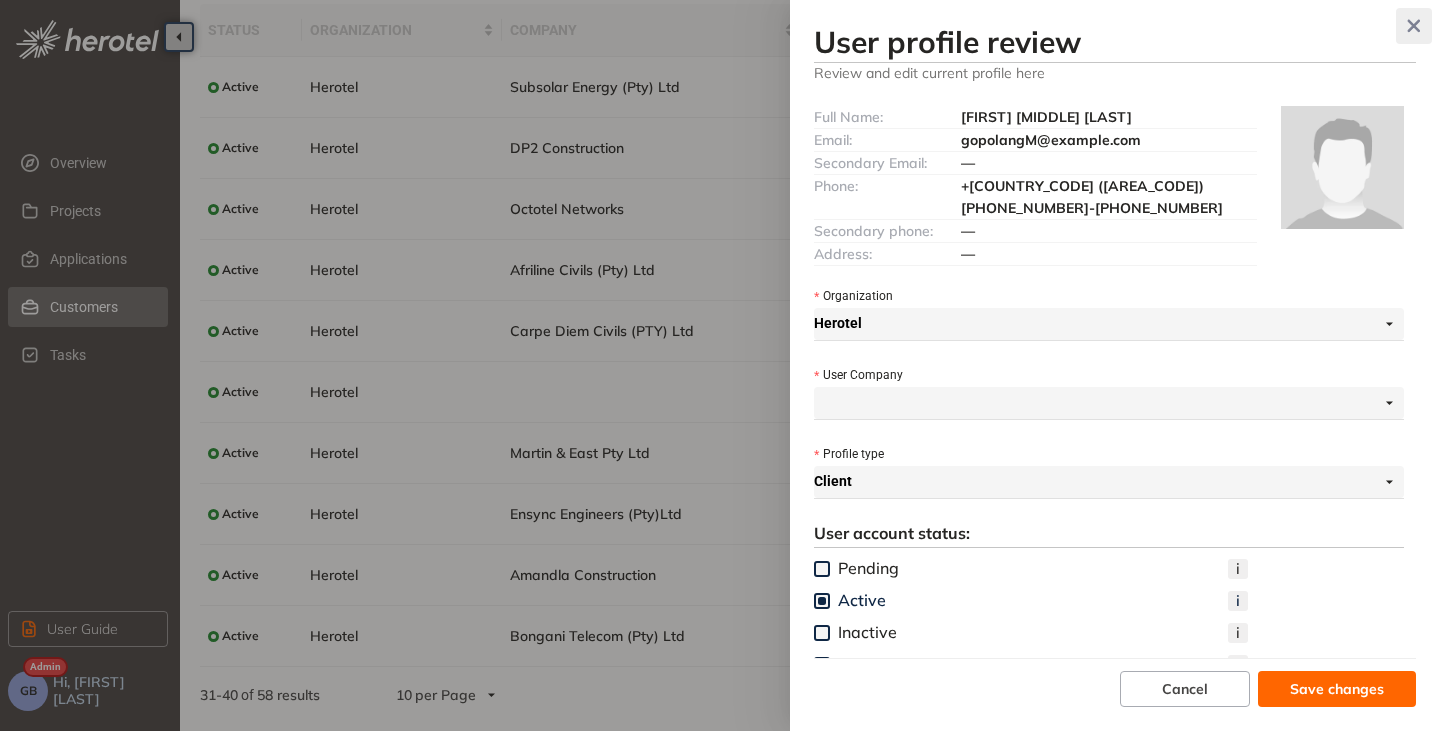 click 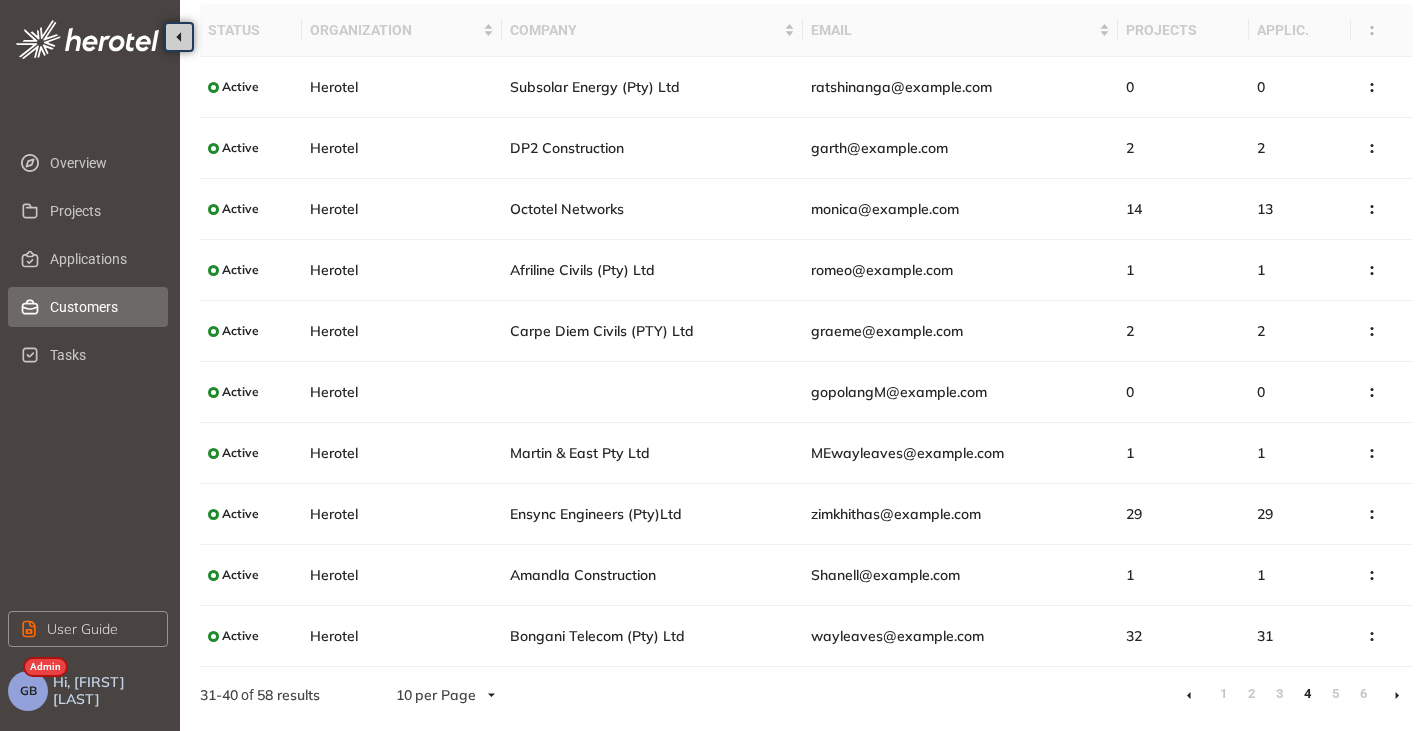 click at bounding box center [1397, 695] 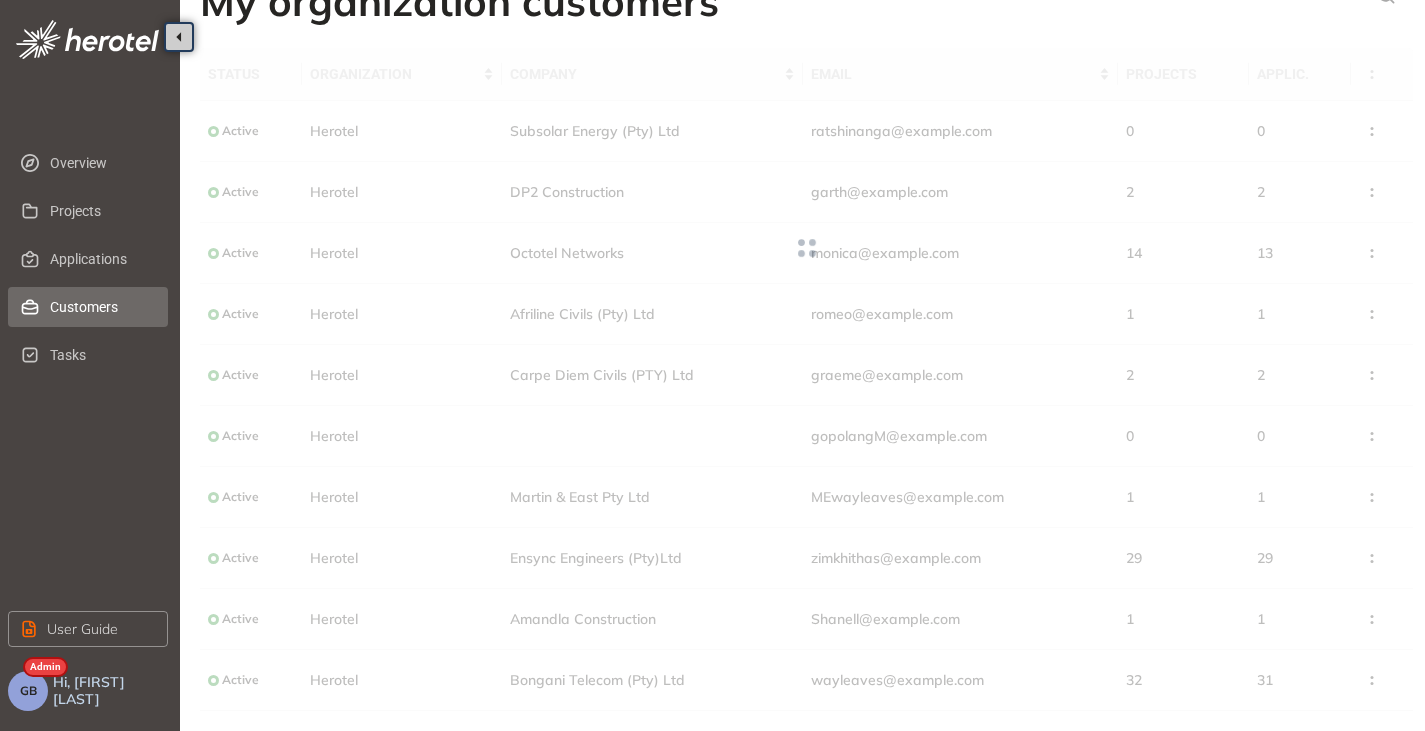 scroll, scrollTop: 79, scrollLeft: 0, axis: vertical 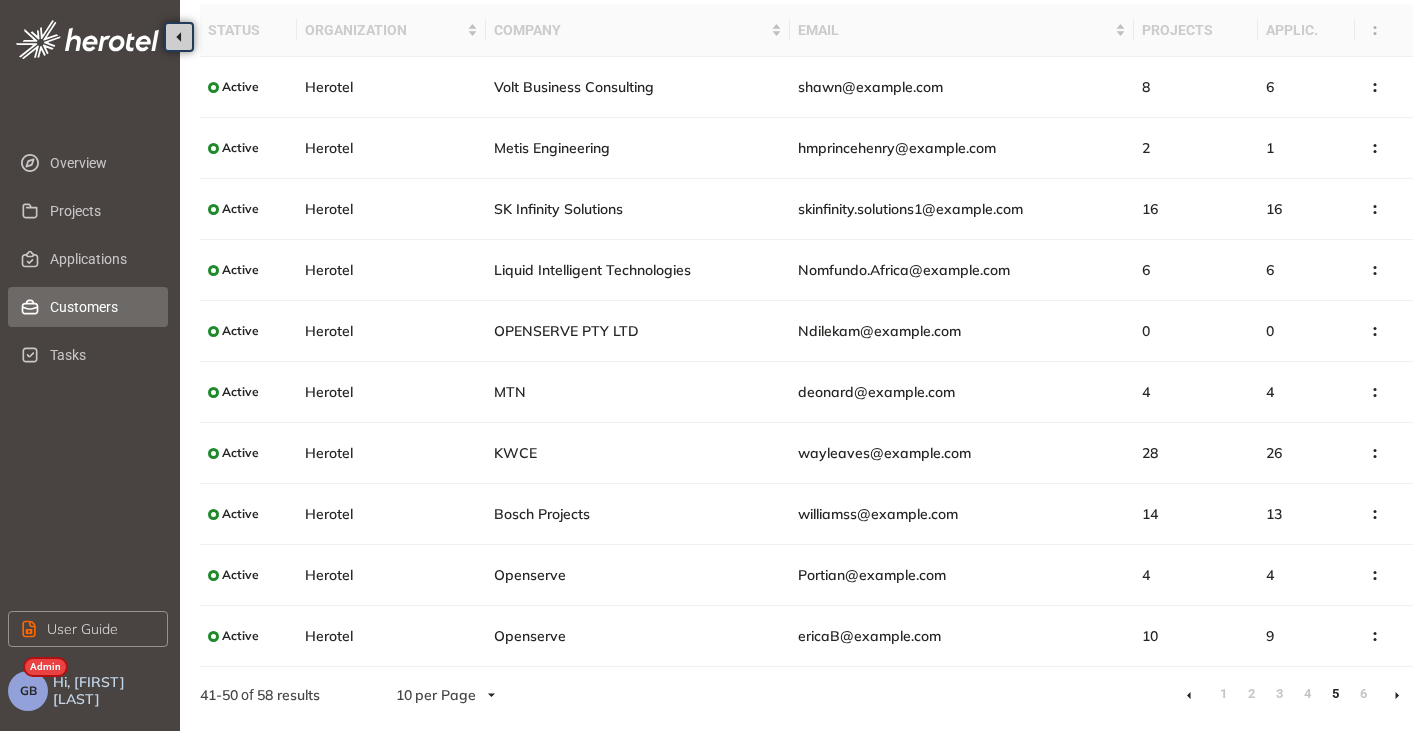 click at bounding box center [1397, 695] 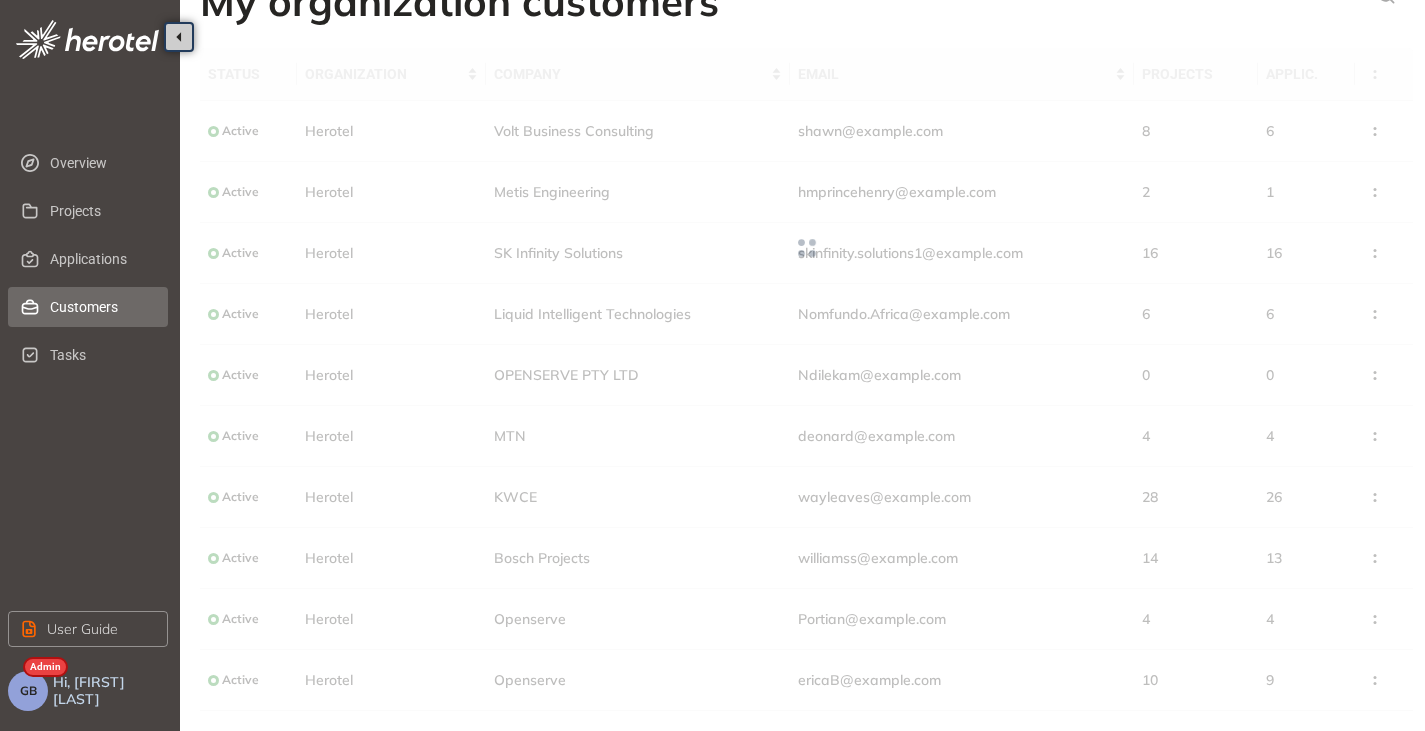 scroll, scrollTop: 0, scrollLeft: 0, axis: both 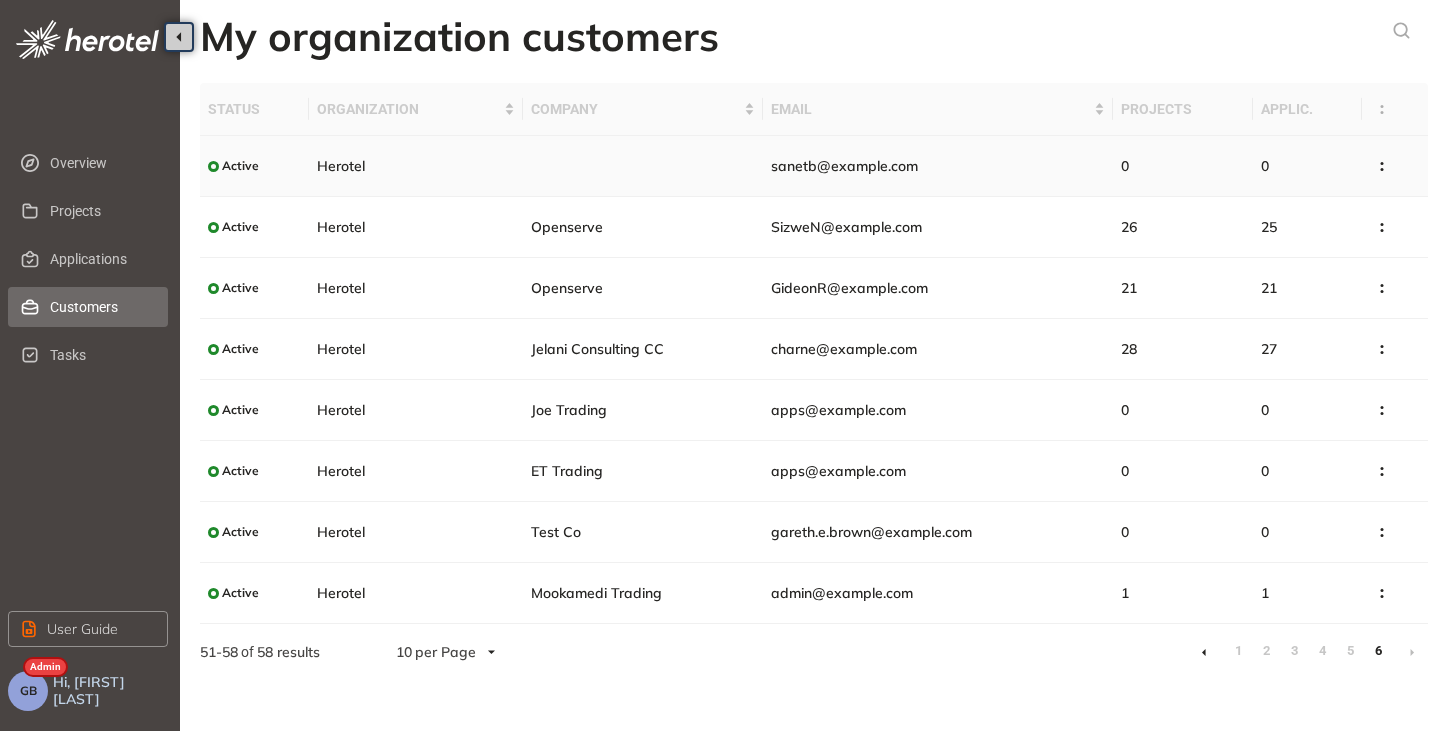 click on "sanetb@example.com" at bounding box center (937, 166) 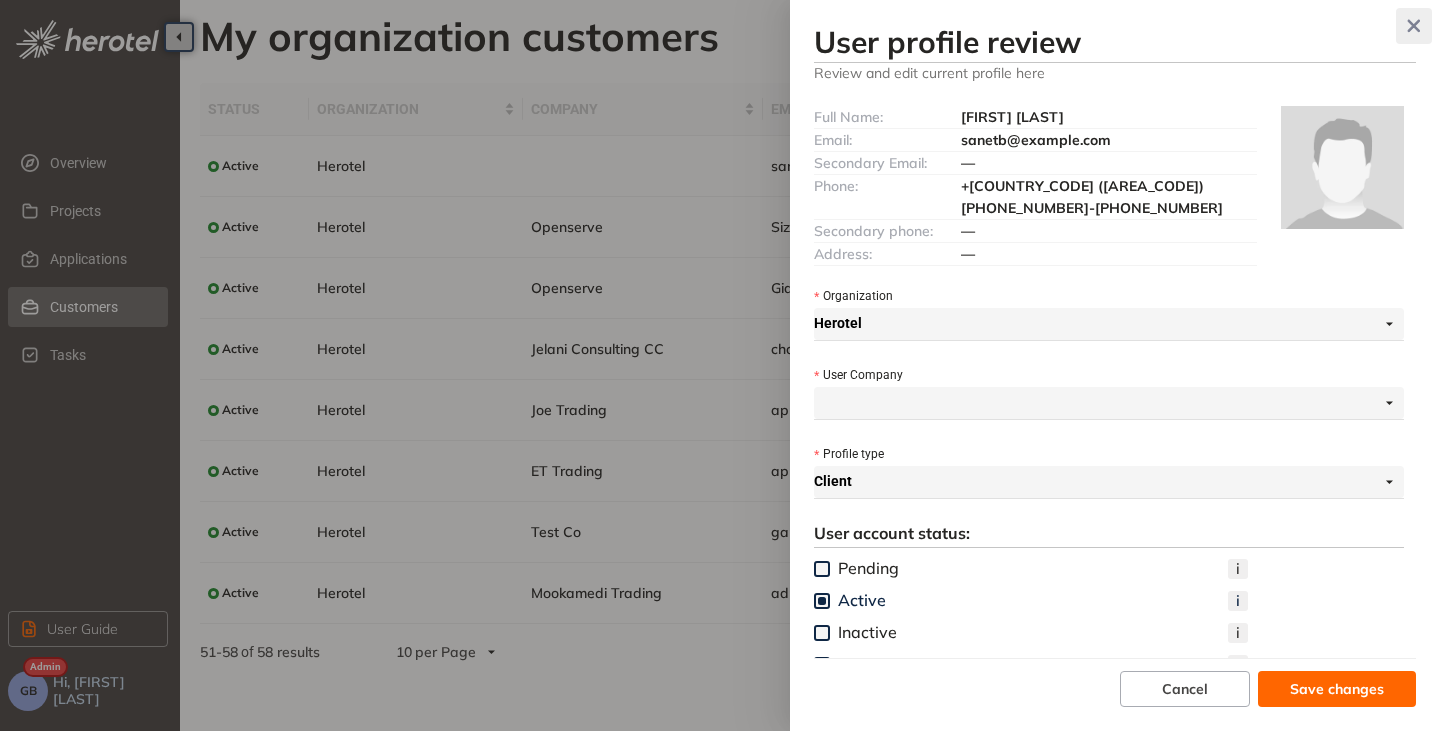 click at bounding box center (1414, 26) 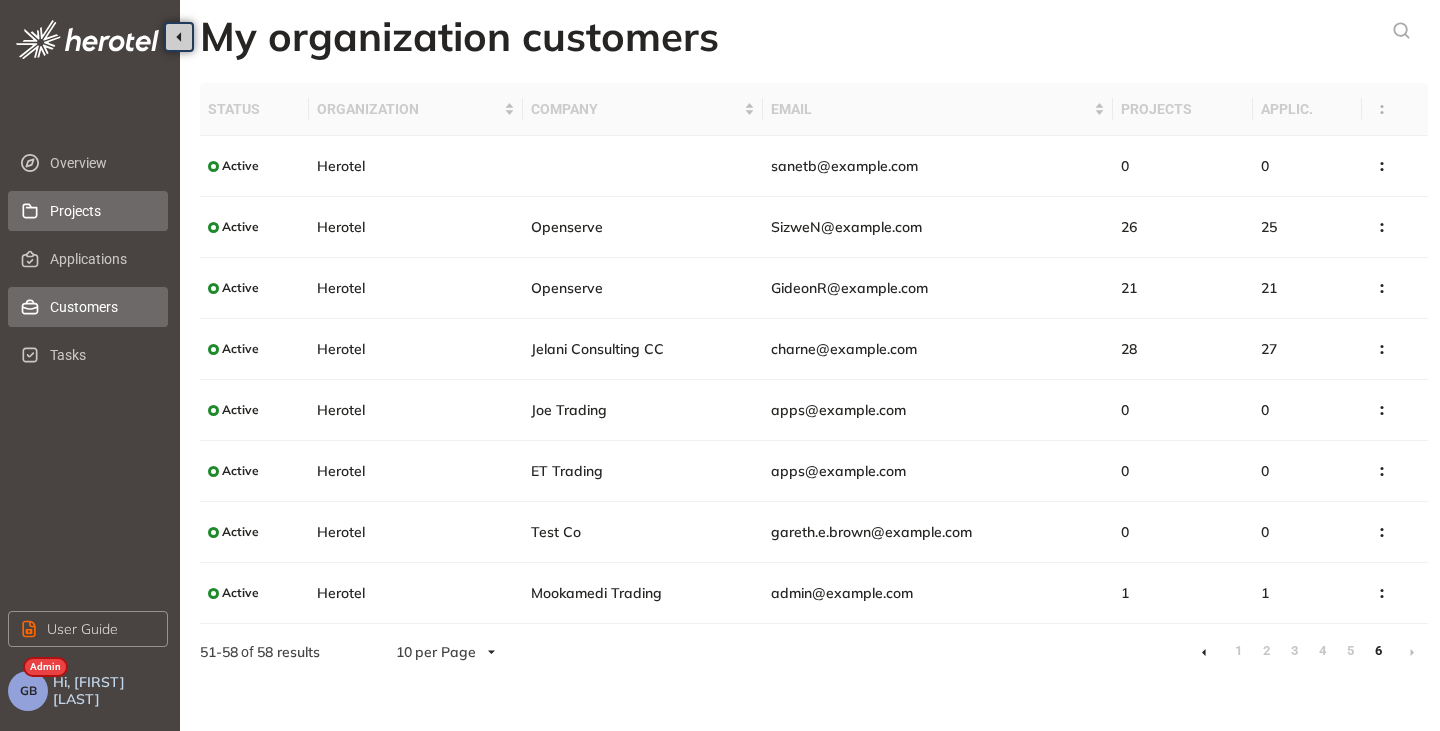 click on "Projects" at bounding box center [101, 211] 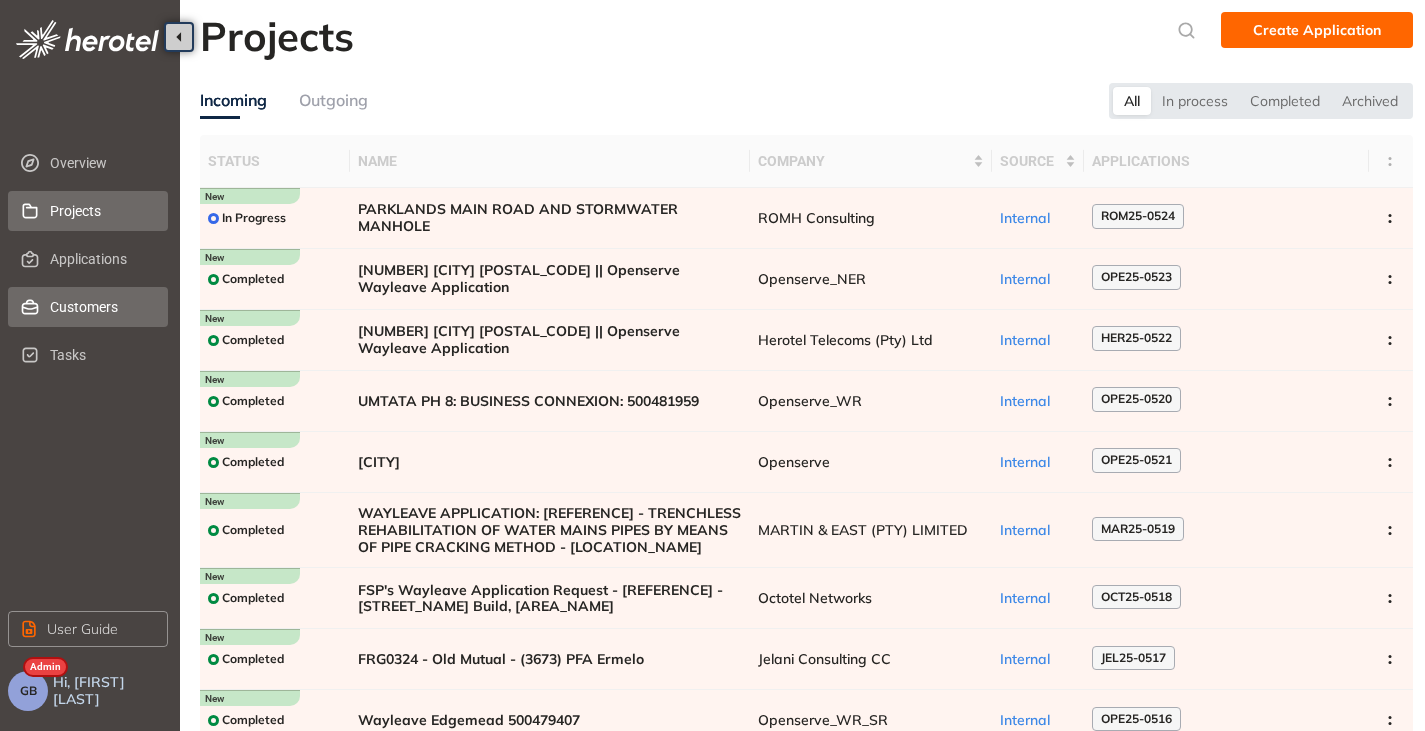 click on "Customers" at bounding box center (101, 307) 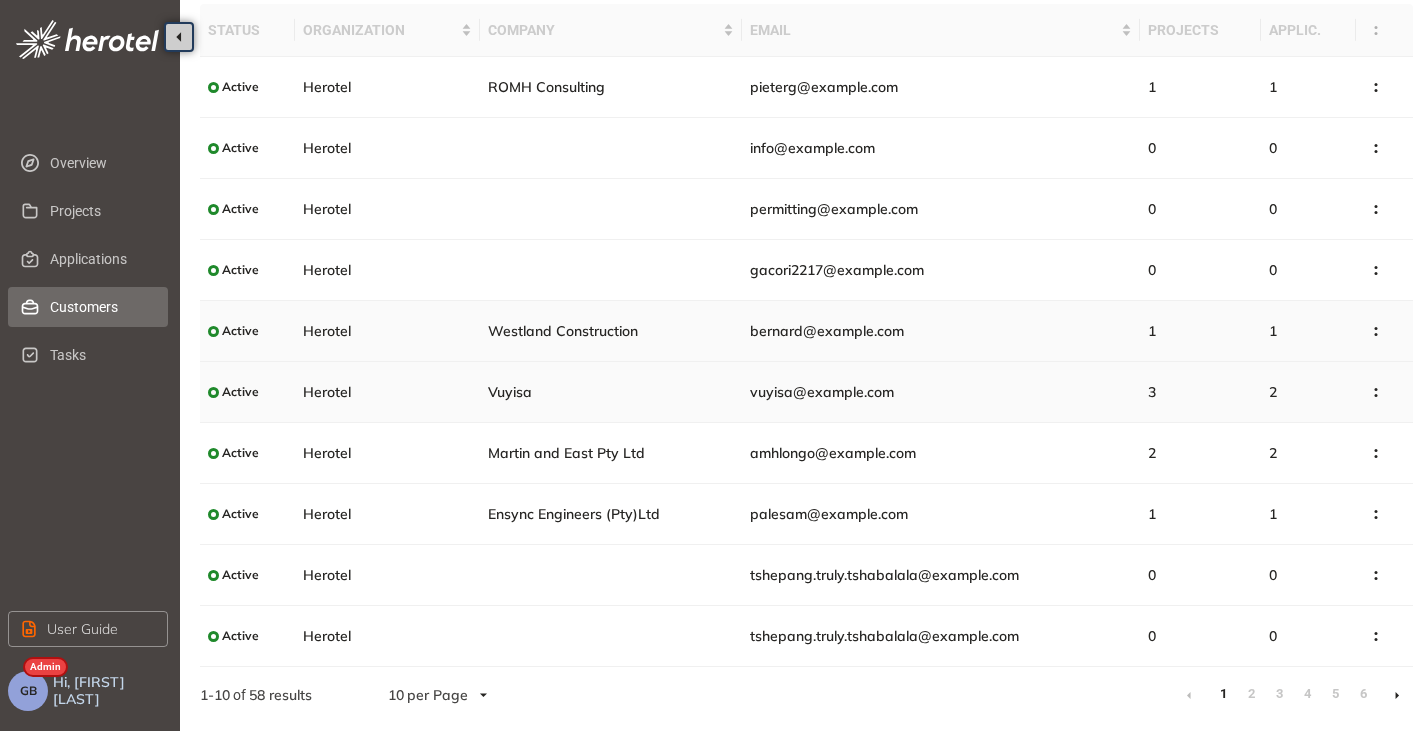 scroll, scrollTop: 0, scrollLeft: 0, axis: both 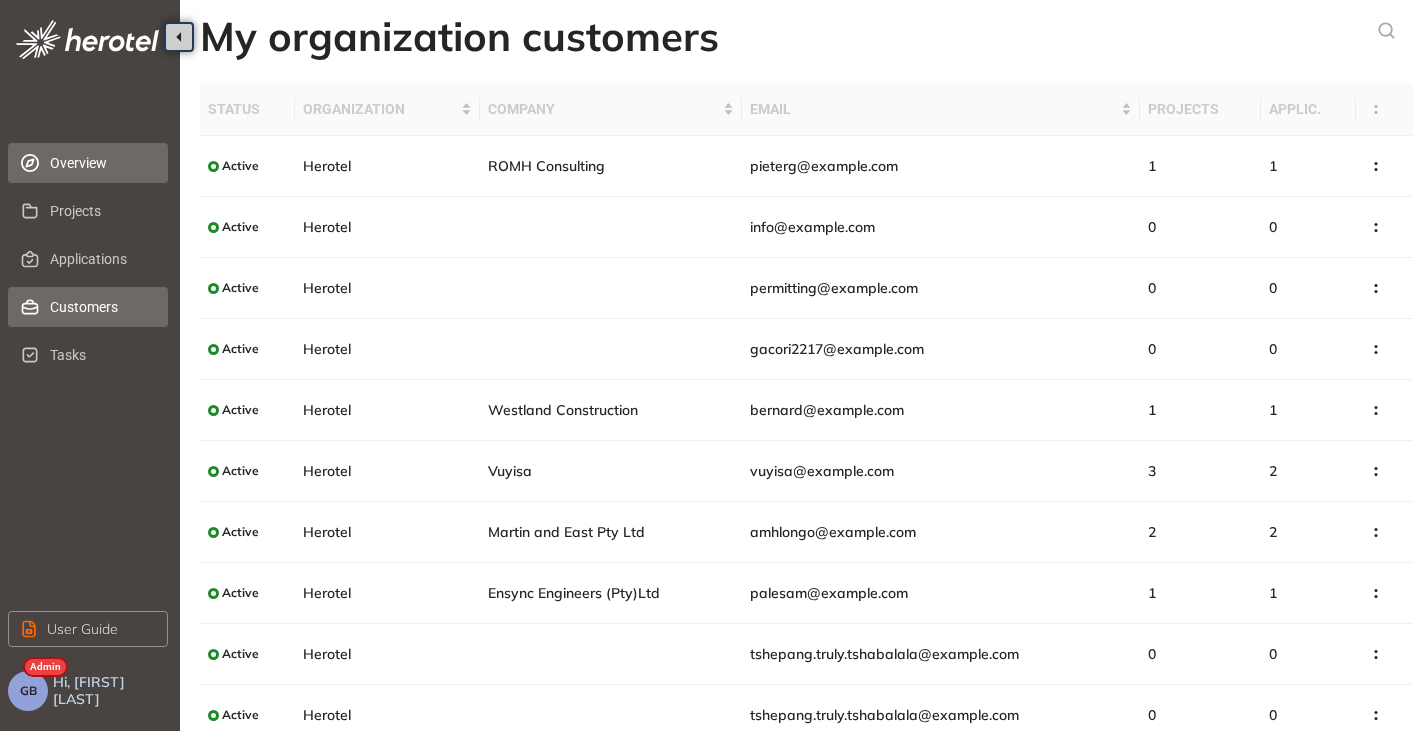 click on "Overview" at bounding box center (101, 163) 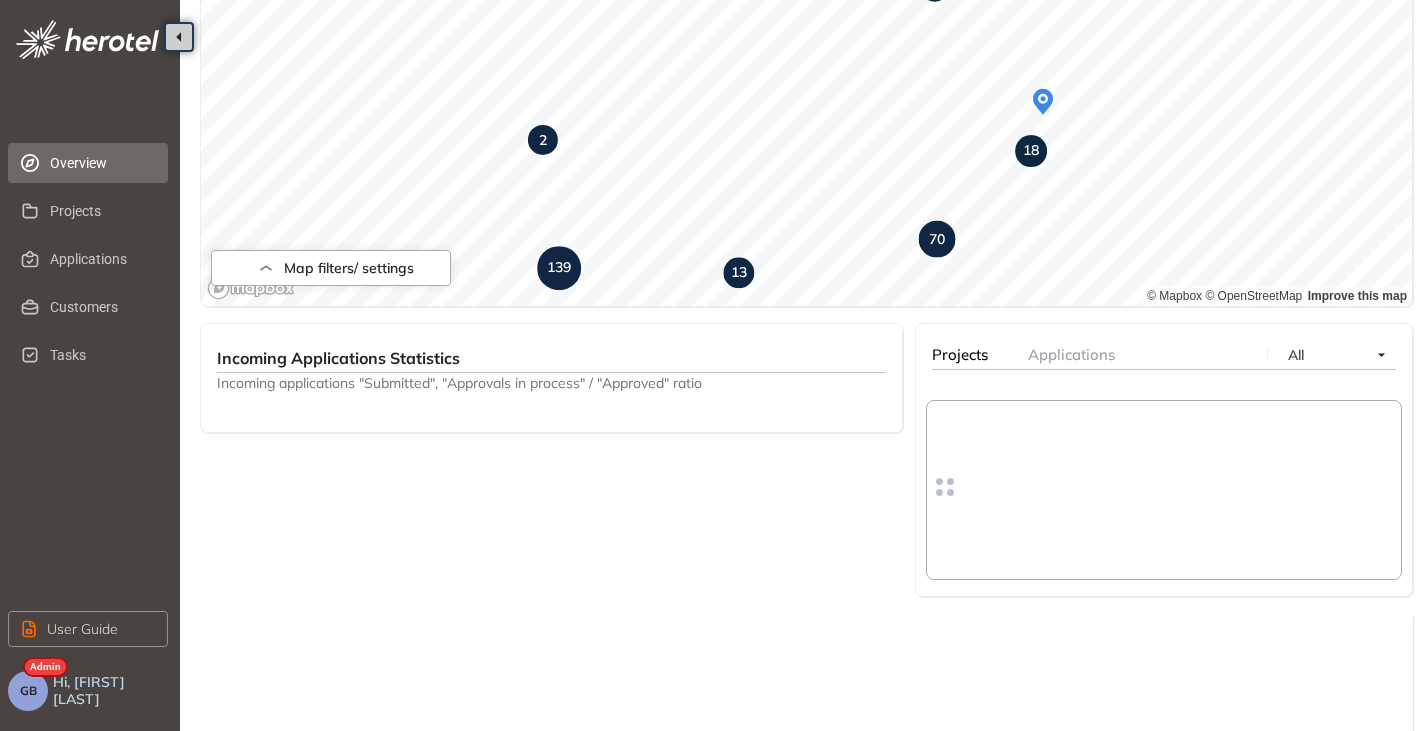 scroll, scrollTop: 252, scrollLeft: 0, axis: vertical 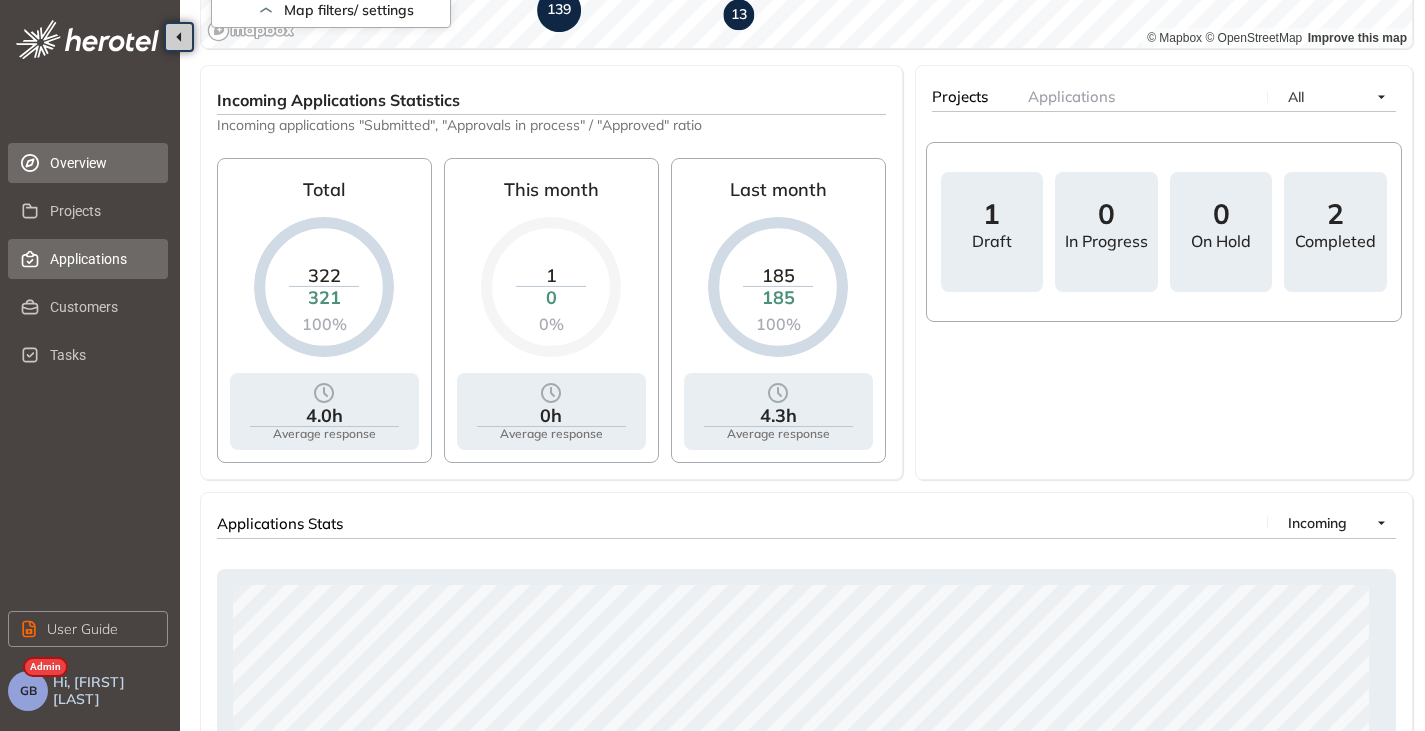 click on "Applications" at bounding box center [101, 259] 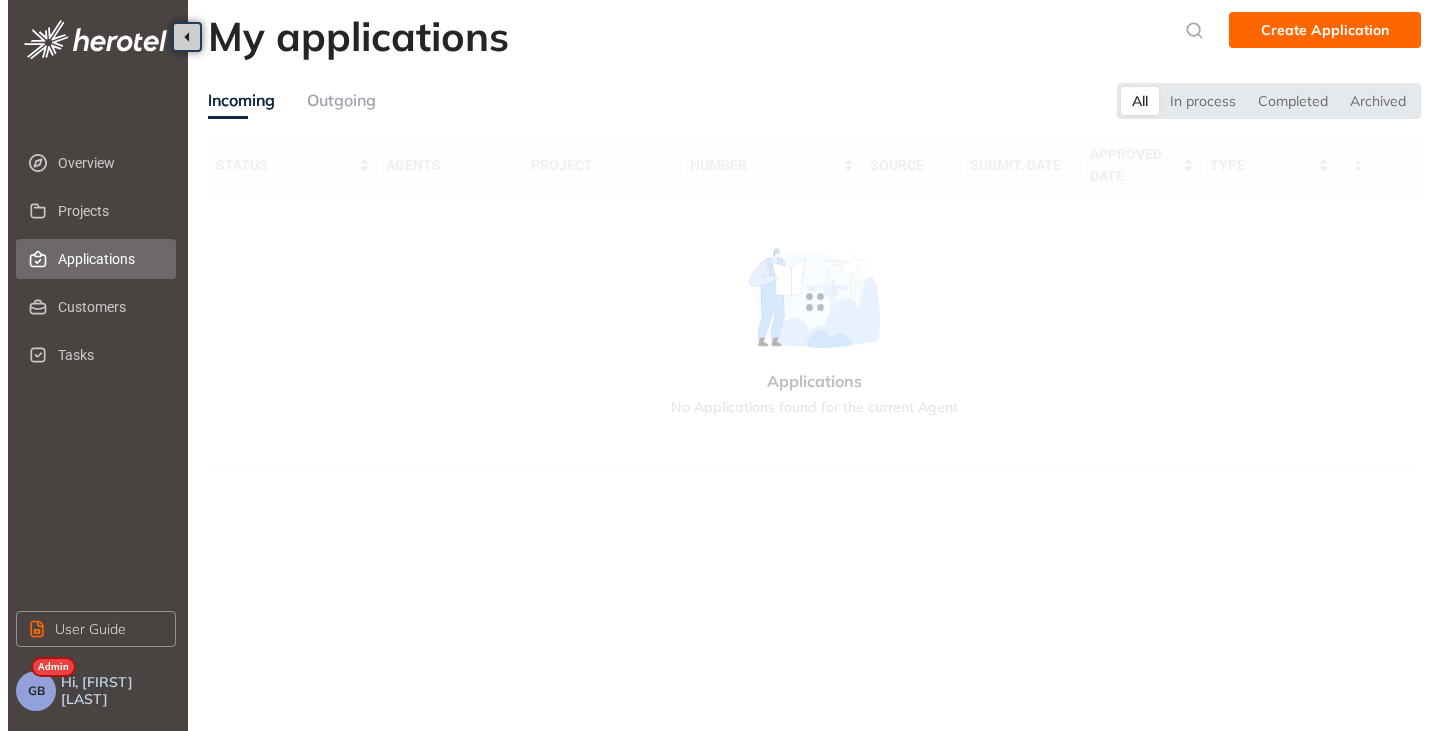 scroll, scrollTop: 0, scrollLeft: 0, axis: both 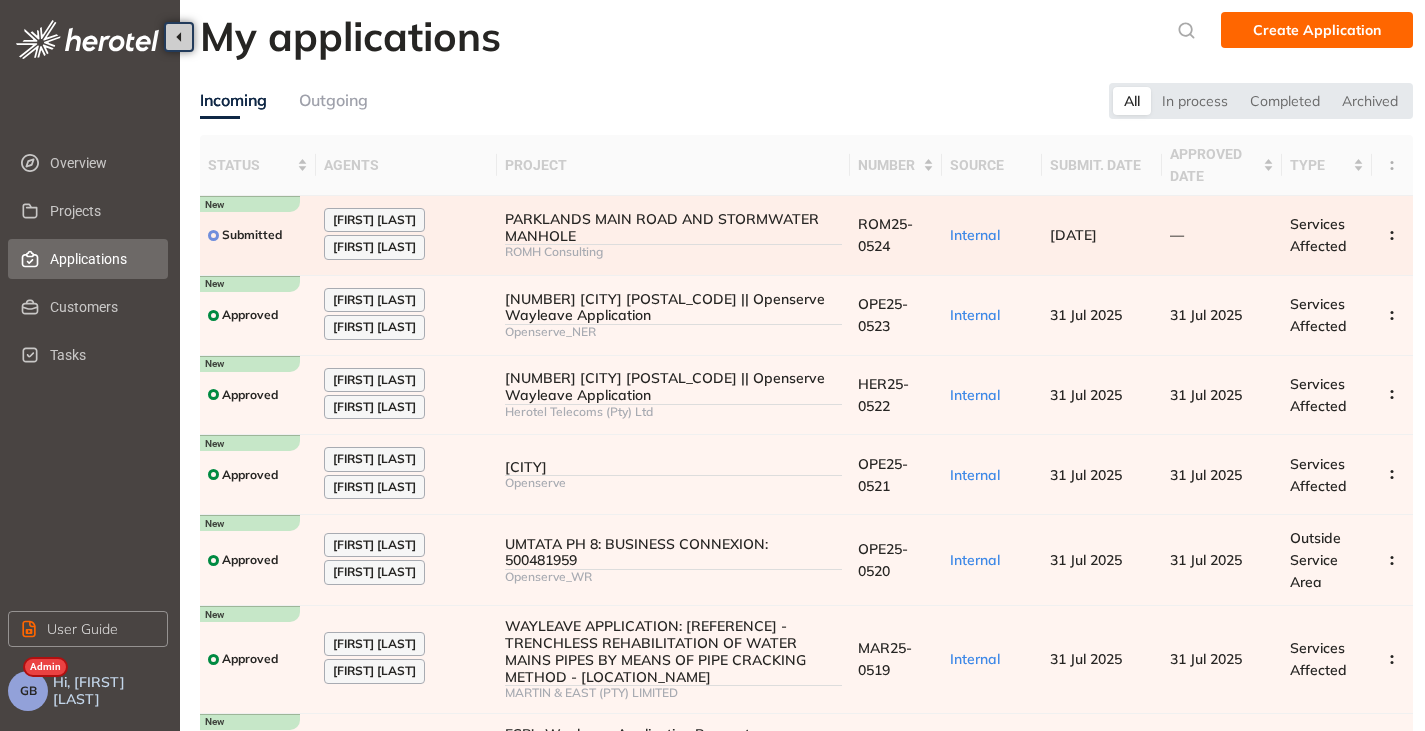 click on "PARKLANDS MAIN ROAD AND STORMWATER MANHOLE" at bounding box center [673, 228] 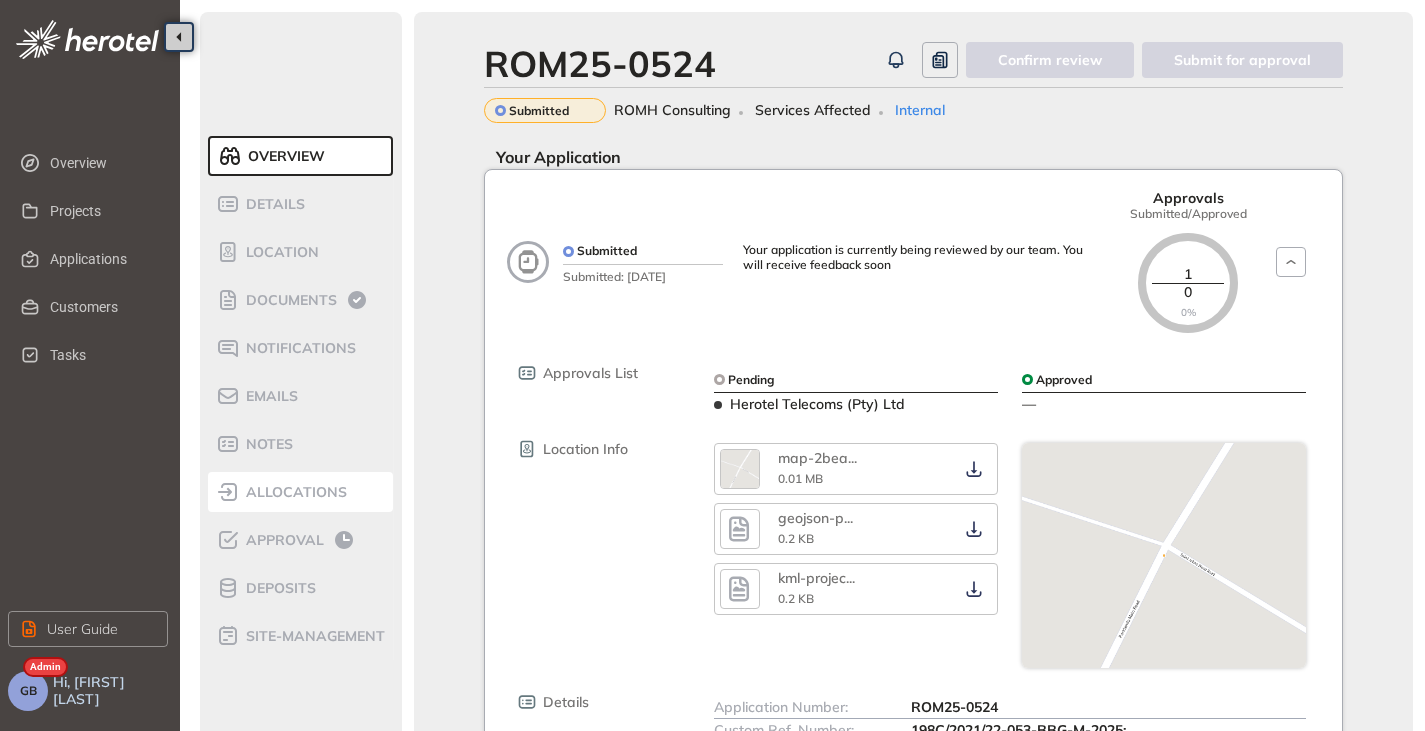 click on "allocations" at bounding box center [293, 492] 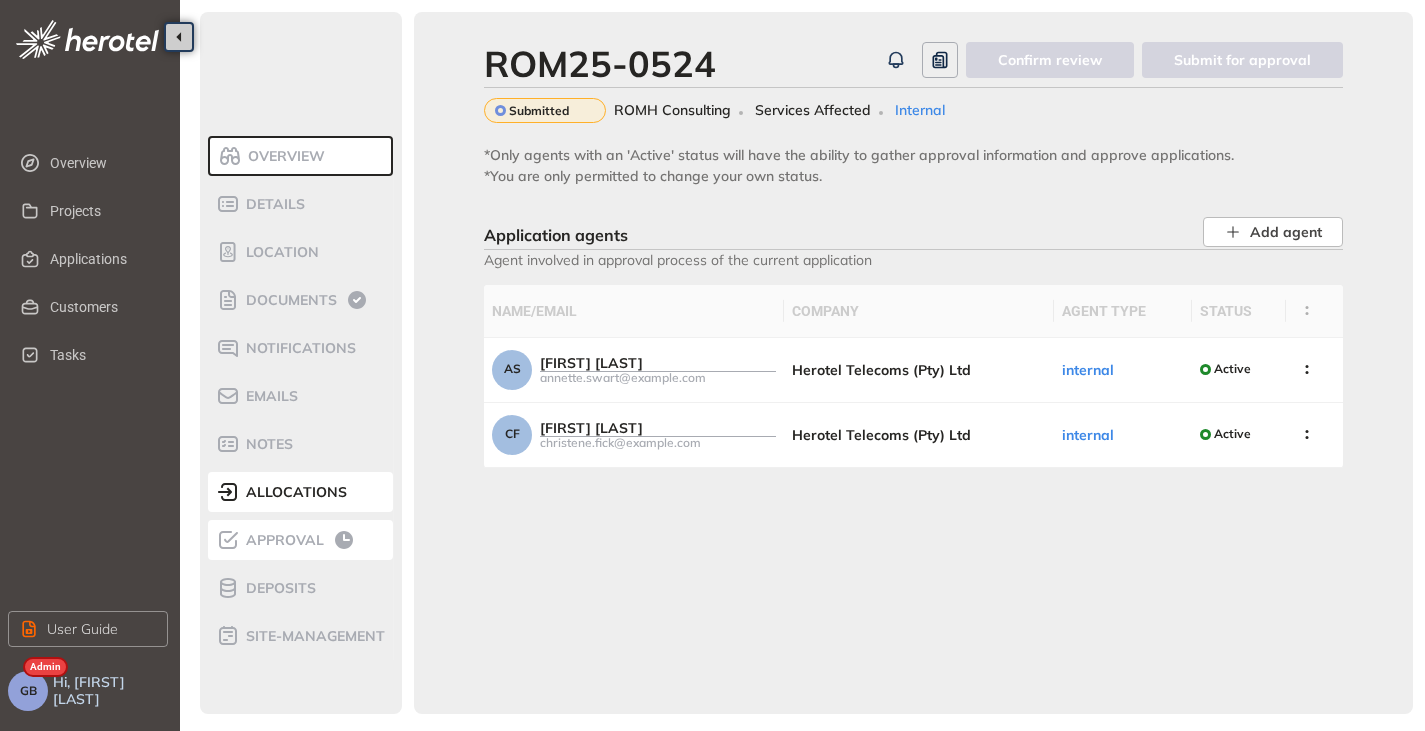 click on "Approval" at bounding box center (301, 540) 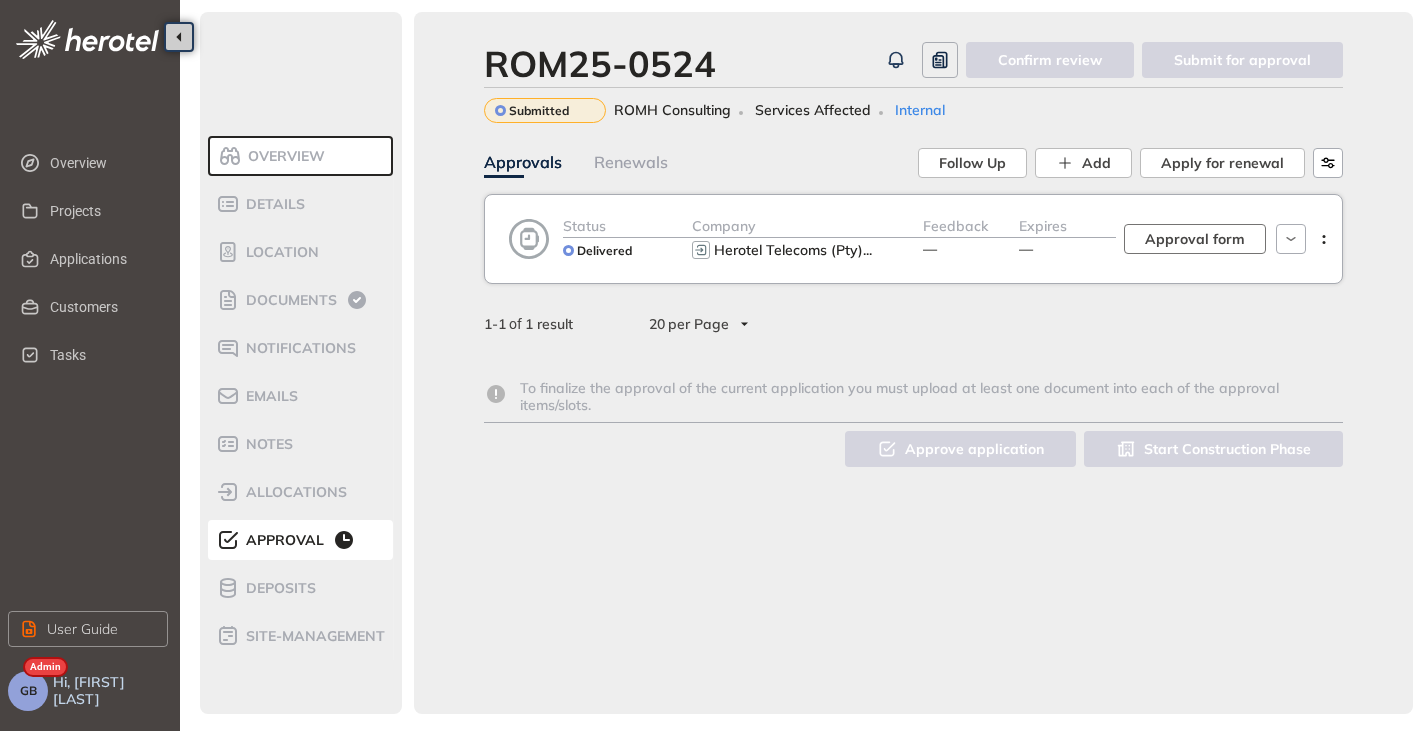 click on "Approval form" at bounding box center [1195, 239] 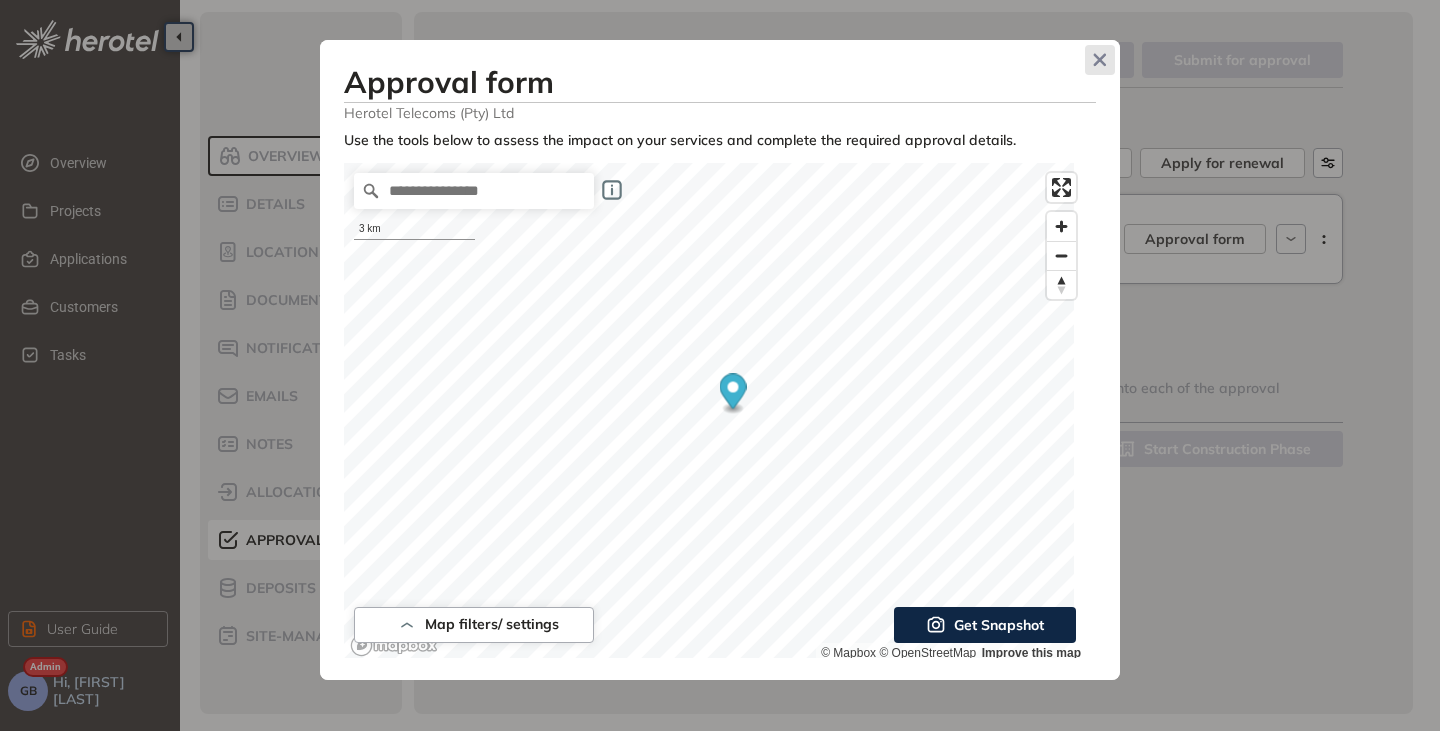 click 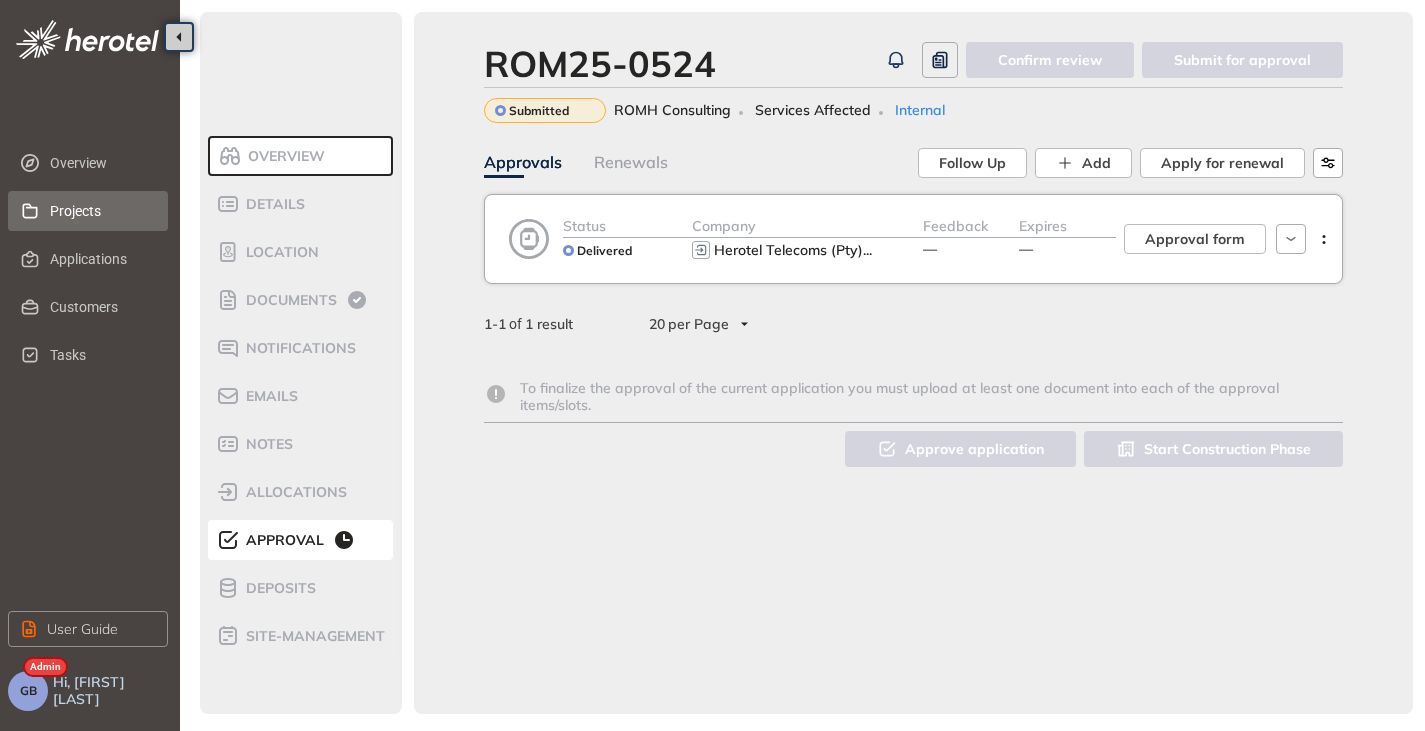 click on "Projects" at bounding box center (101, 211) 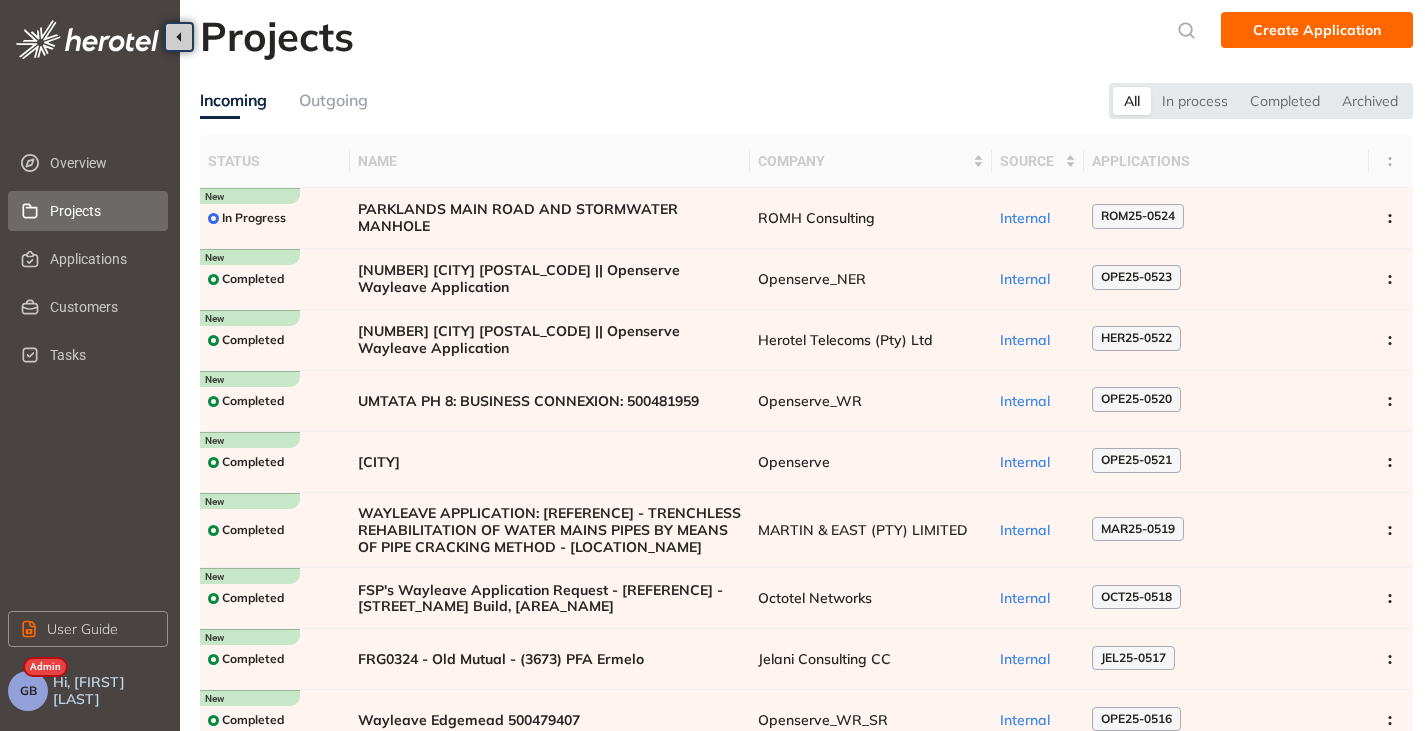 click on "GB" at bounding box center [28, 691] 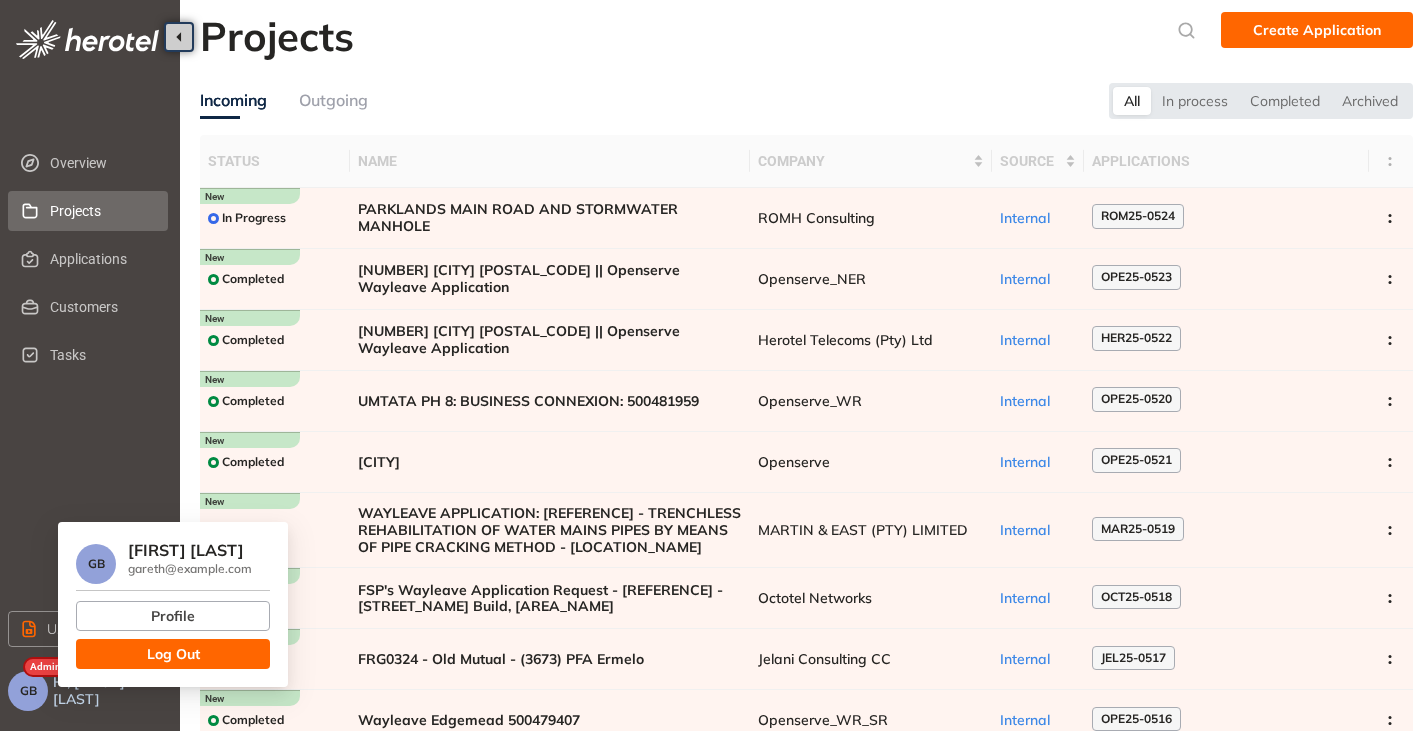 click on "Log Out" at bounding box center [173, 654] 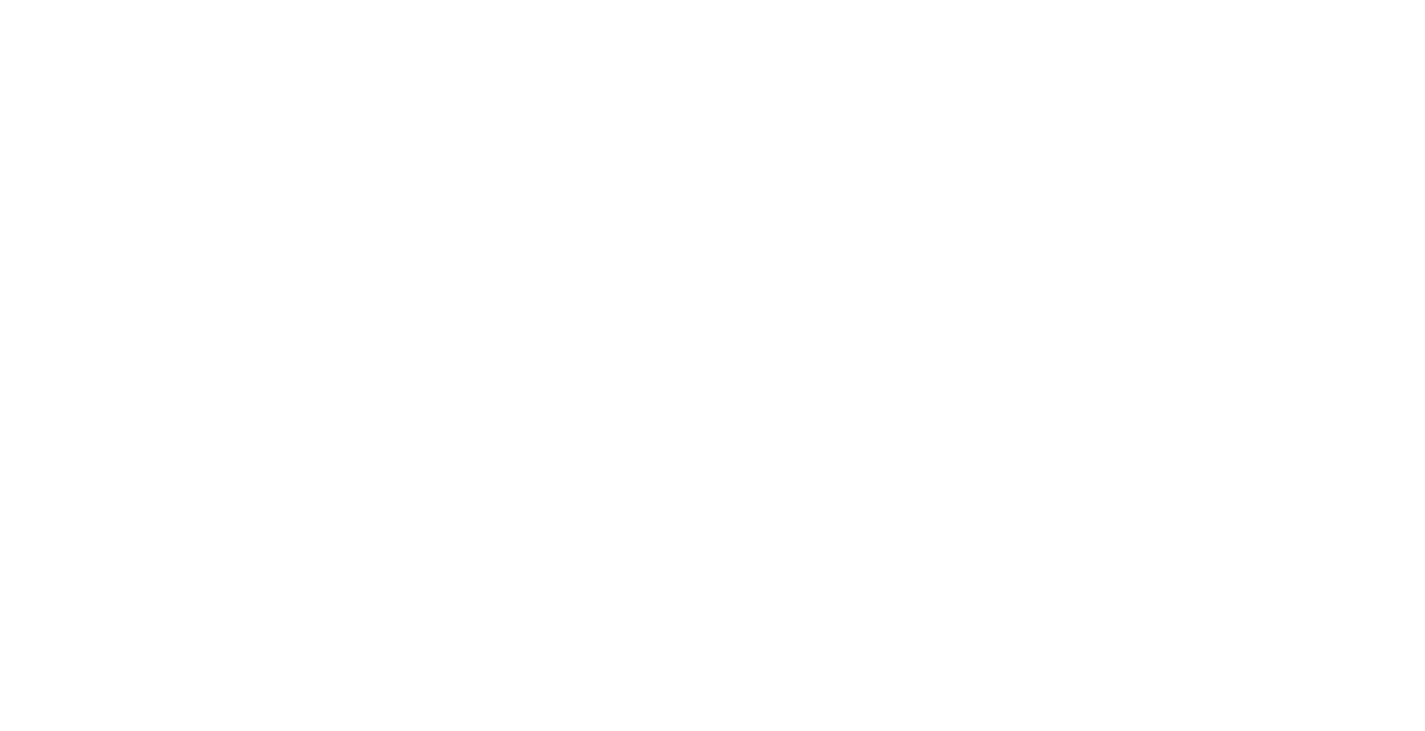 scroll, scrollTop: 0, scrollLeft: 0, axis: both 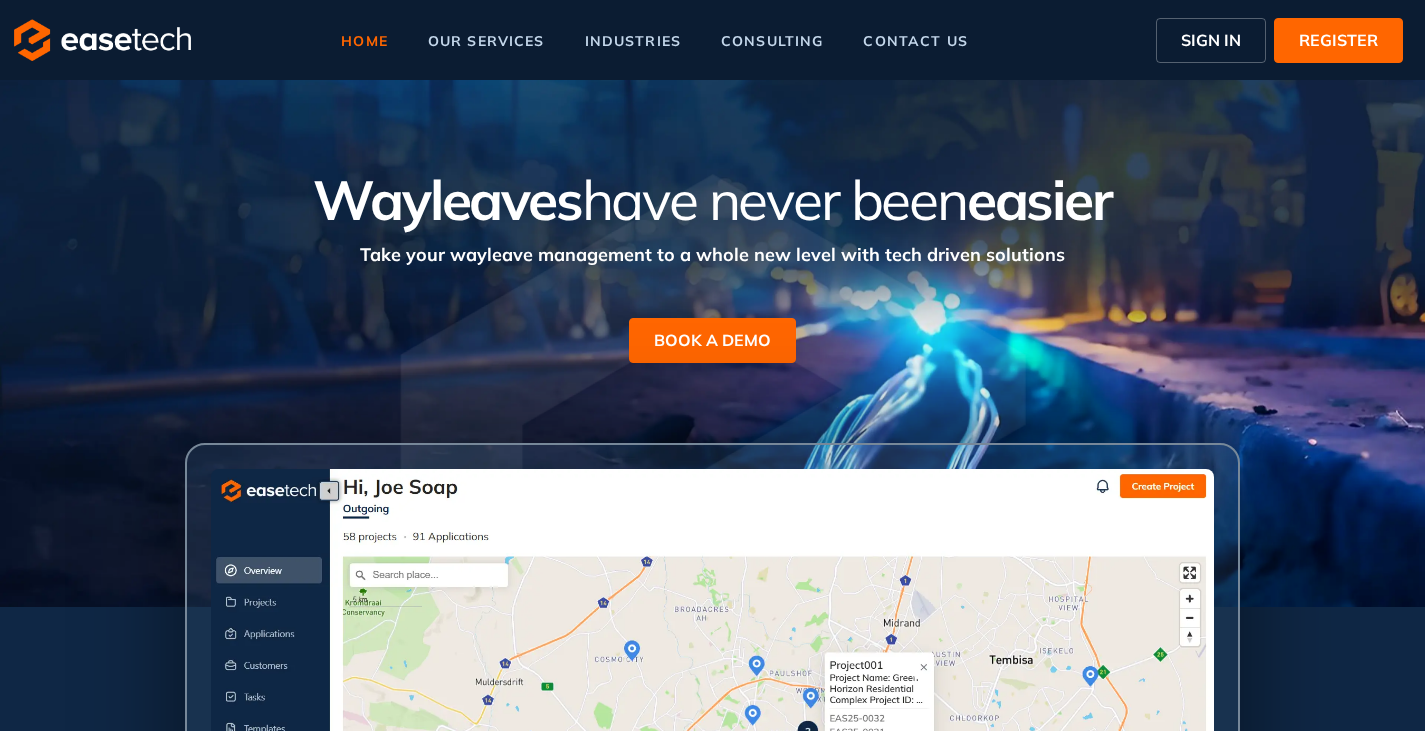 click on "SIGN IN" at bounding box center (1211, 40) 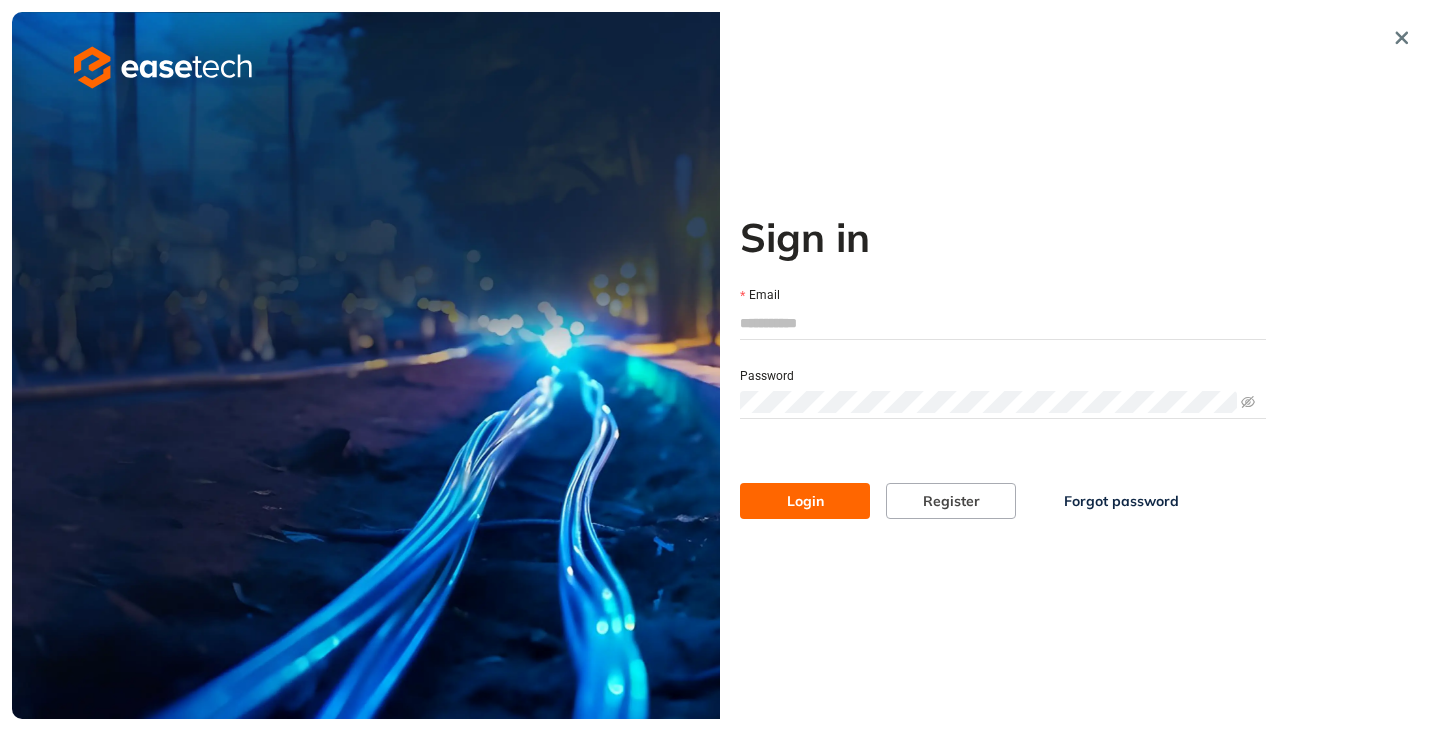 click on "Email" at bounding box center [1003, 323] 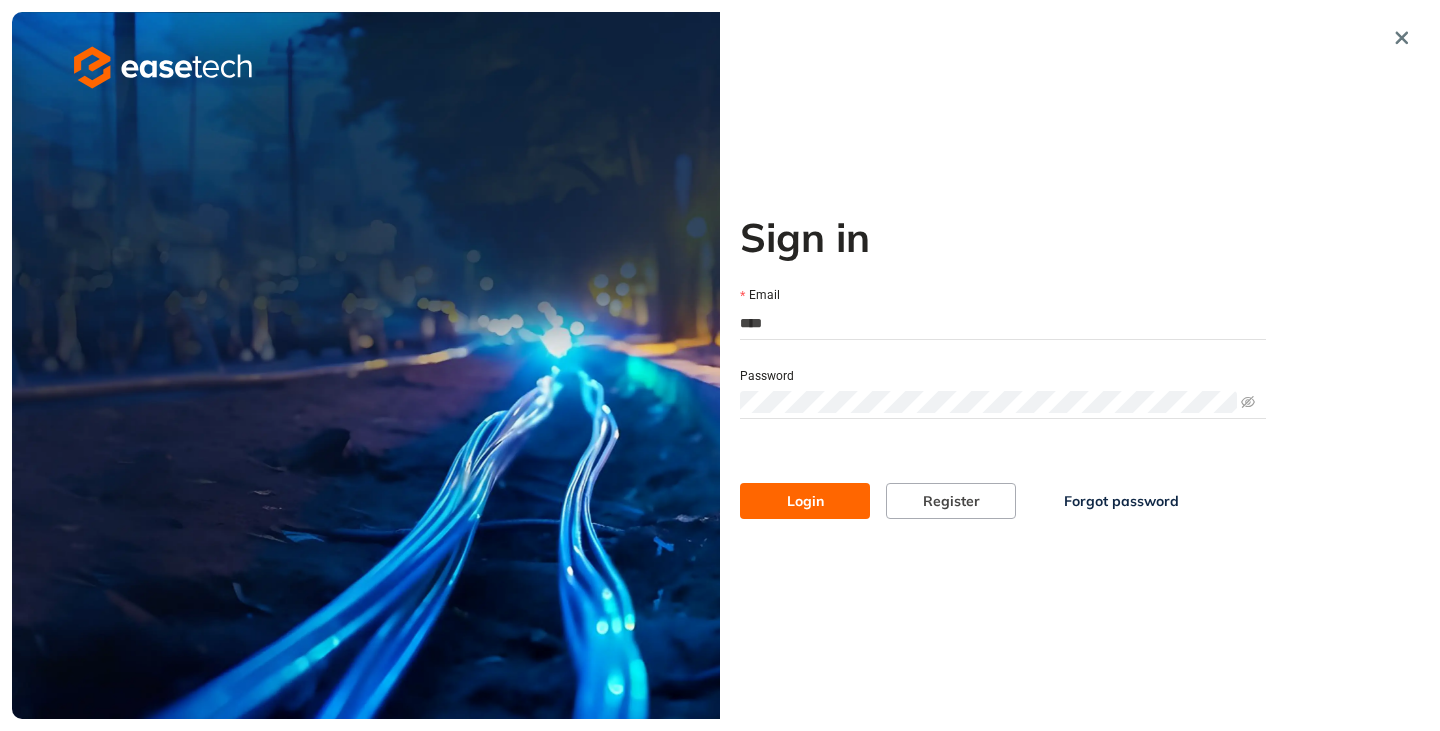 type on "**********" 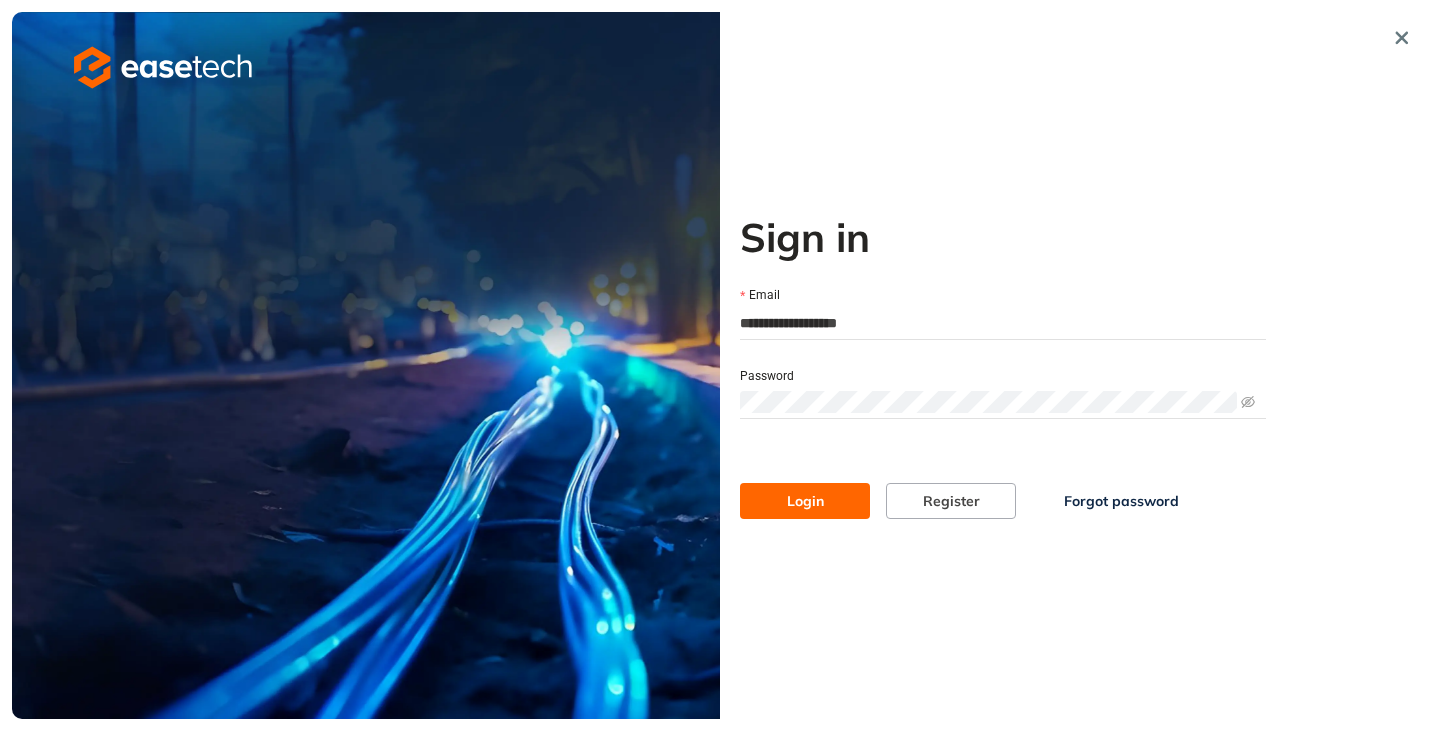 click on "Login" at bounding box center (805, 501) 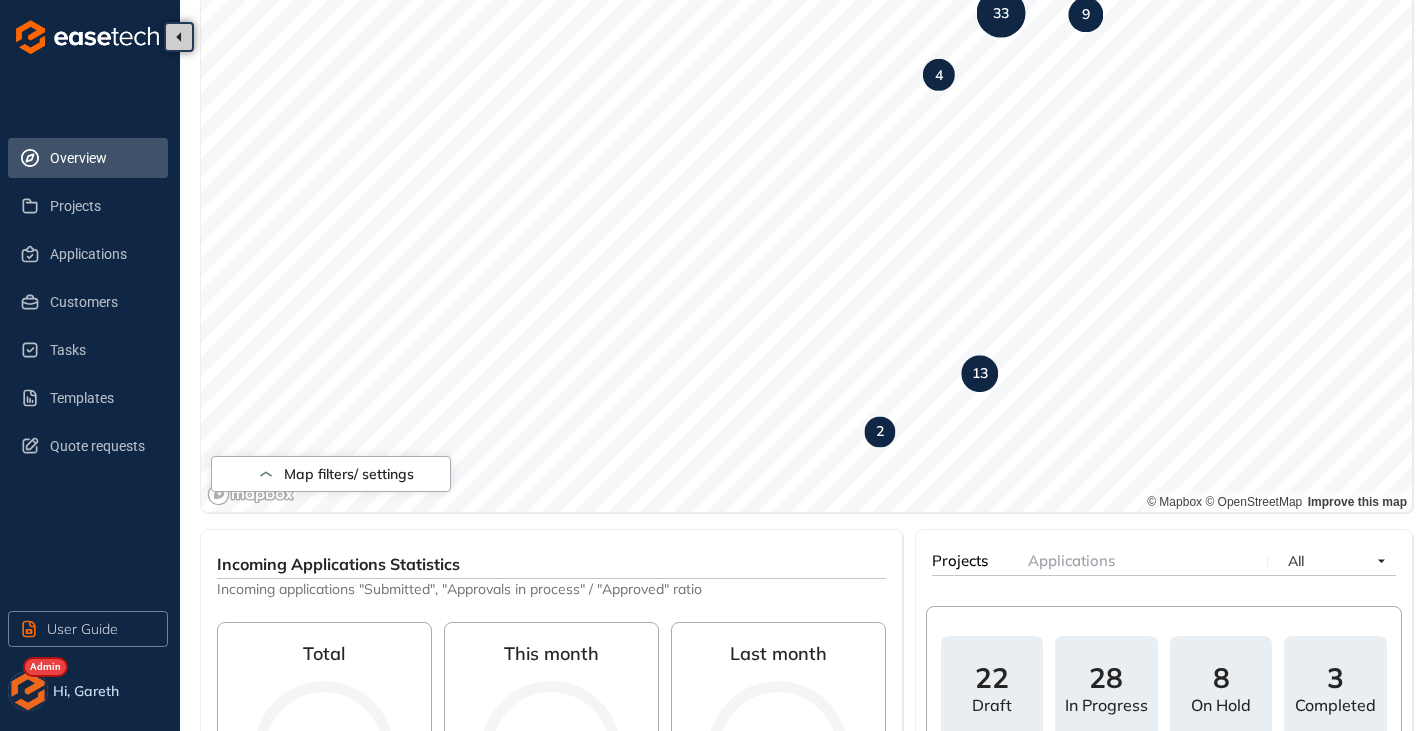 scroll, scrollTop: 278, scrollLeft: 0, axis: vertical 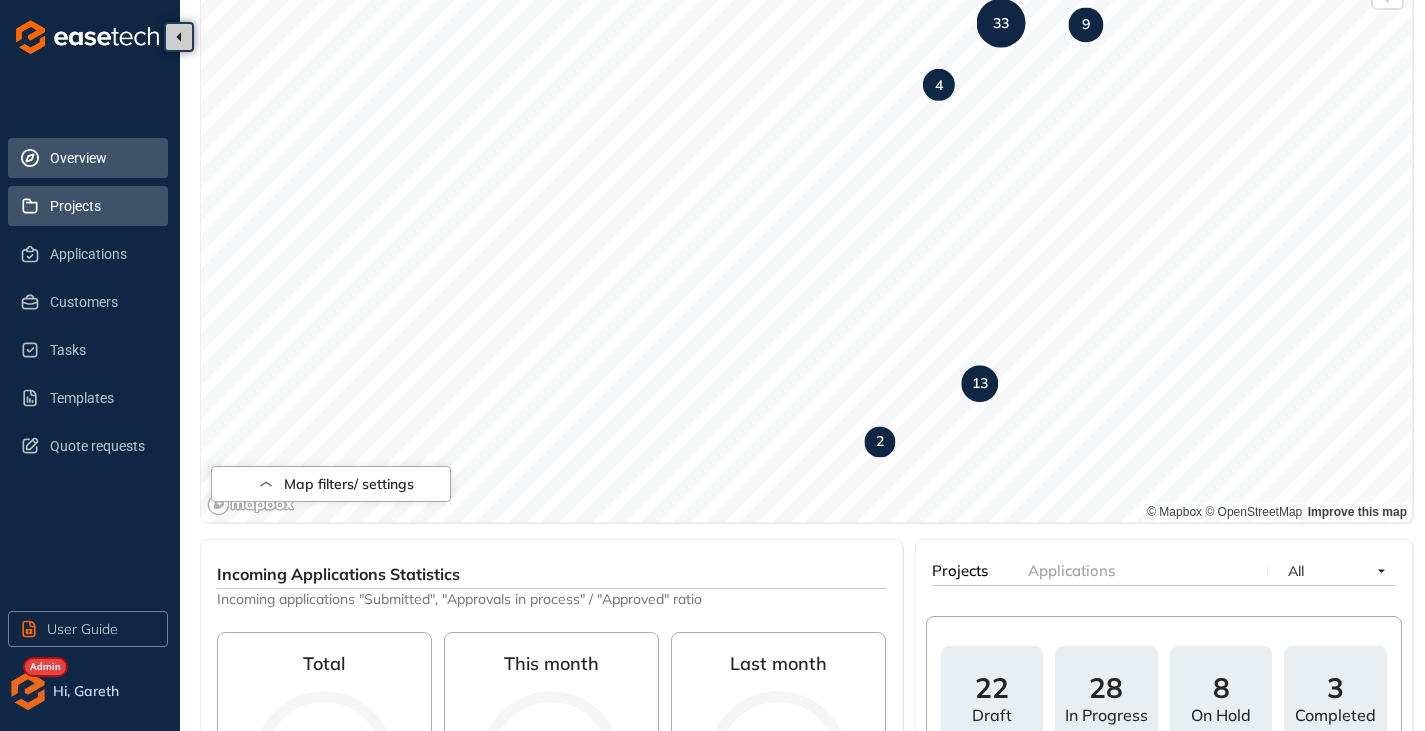 click on "Projects" at bounding box center (101, 206) 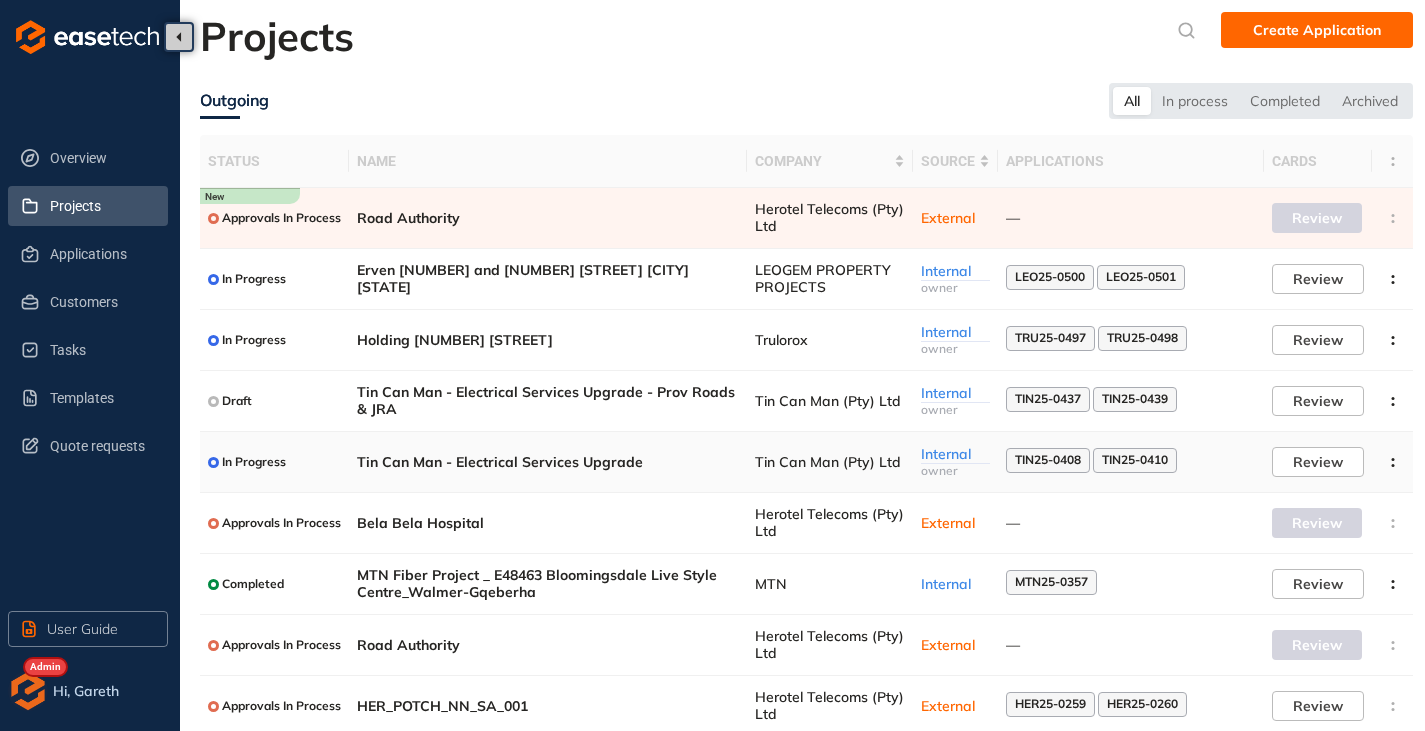 click on "Tin Can Man - Electrical Services Upgrade" at bounding box center [548, 462] 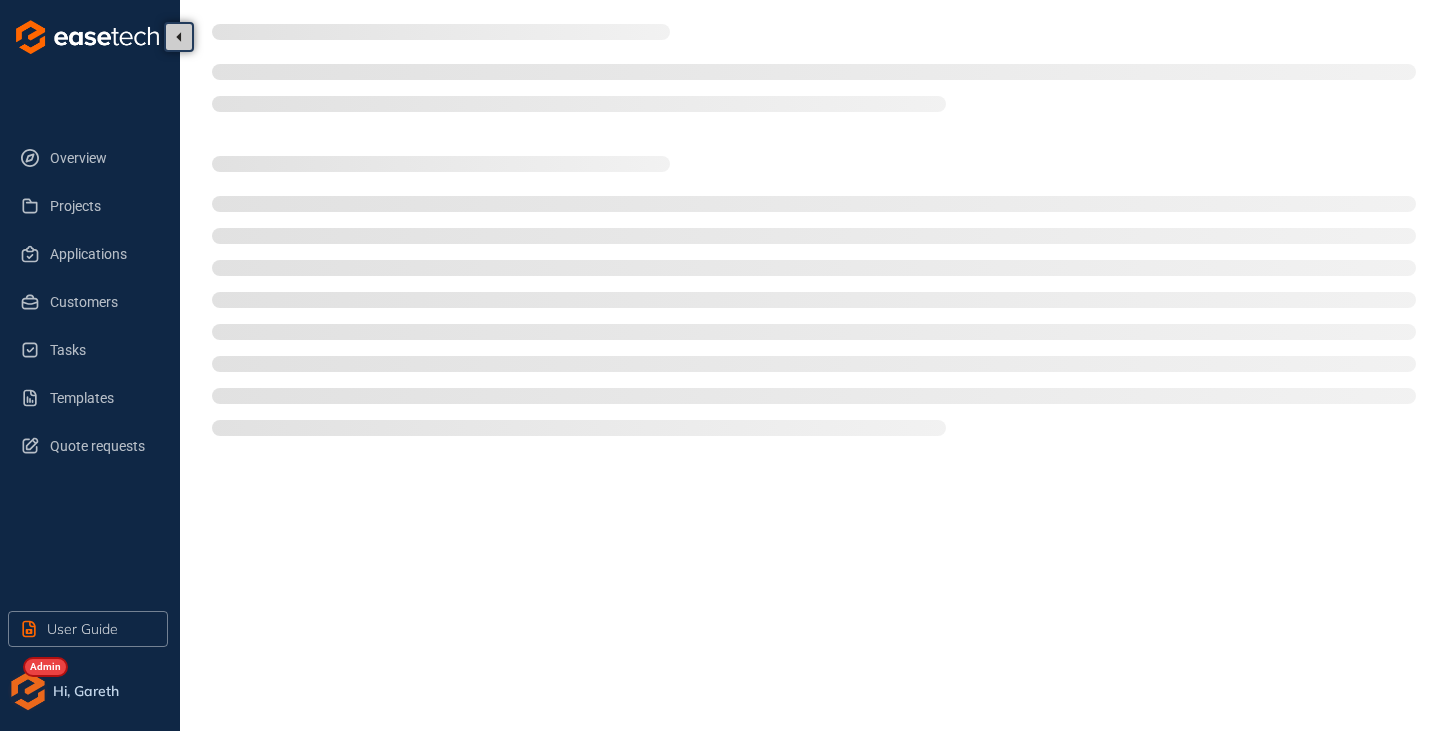 type on "**********" 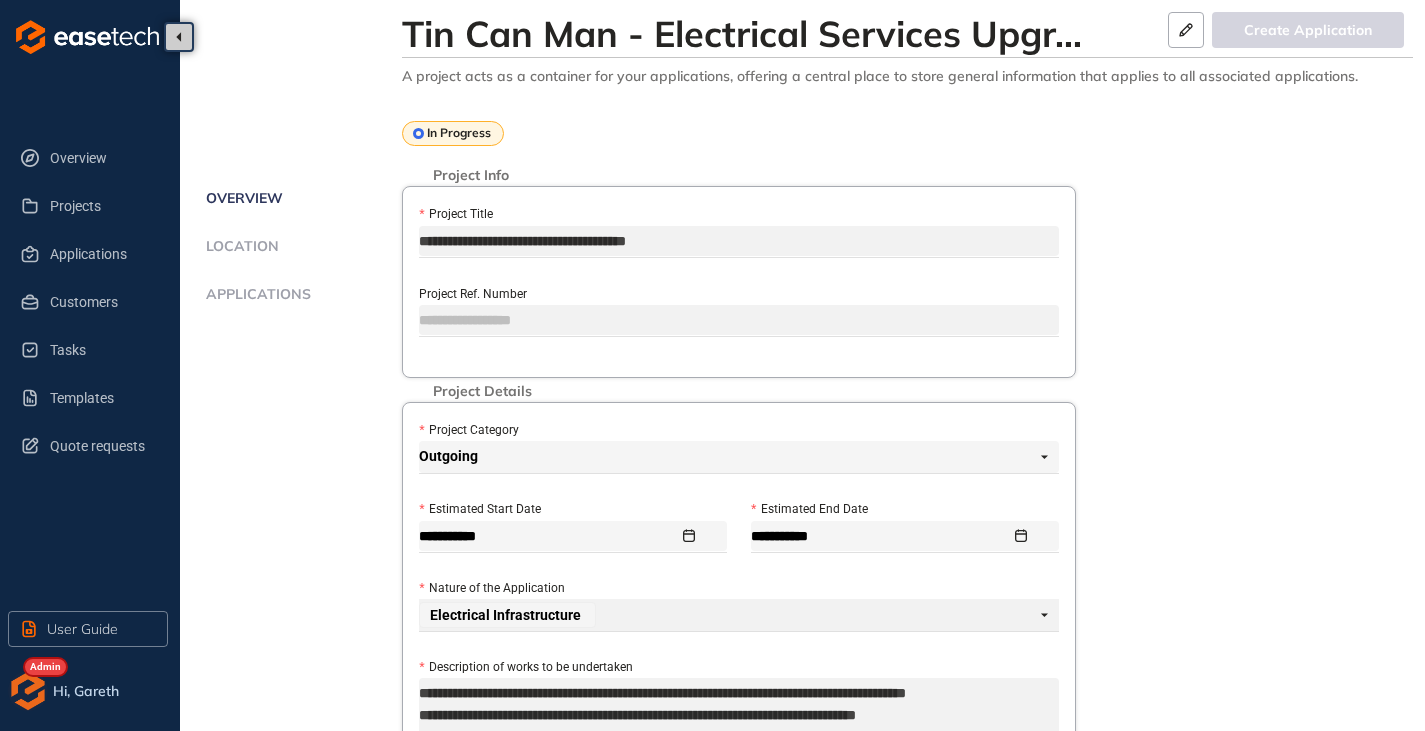click on "Applications" at bounding box center [255, 294] 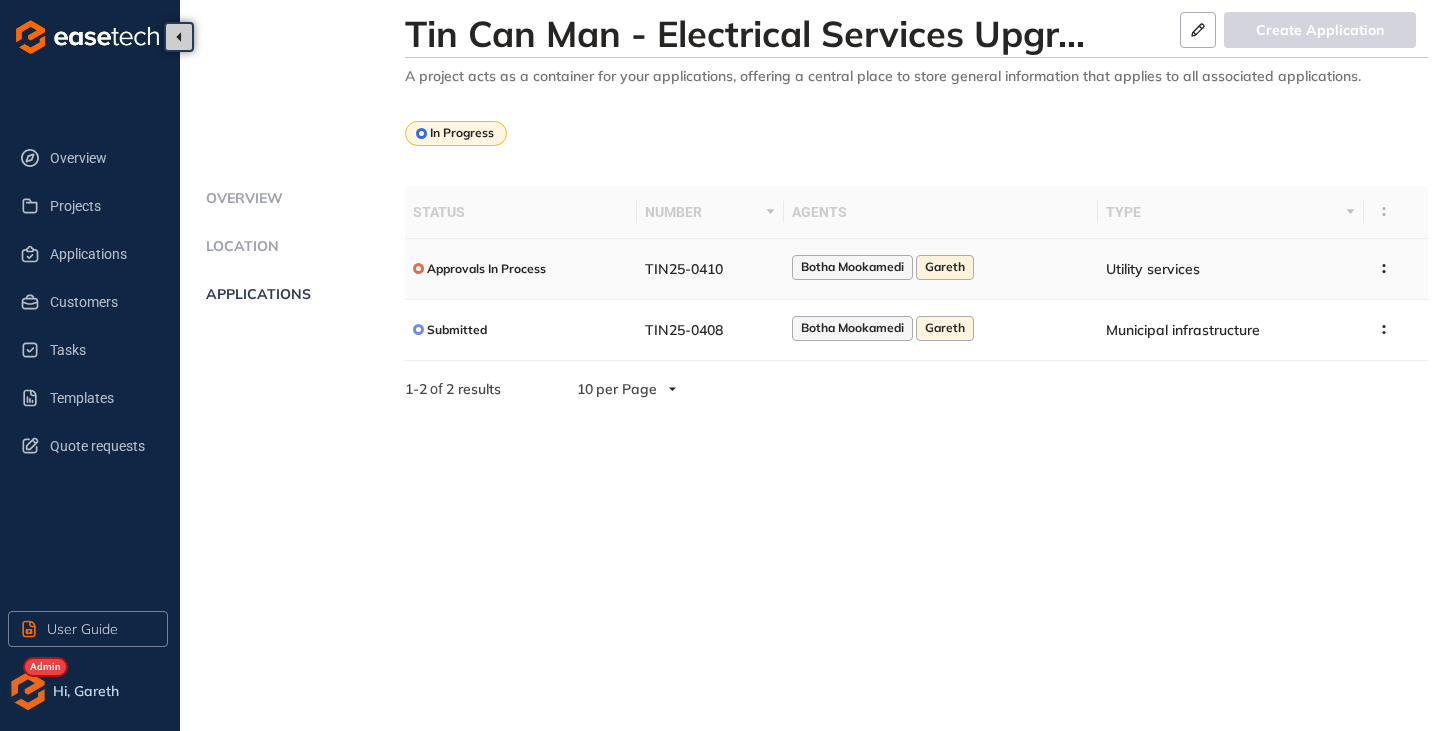 click on "Approvals In Process" at bounding box center (521, 268) 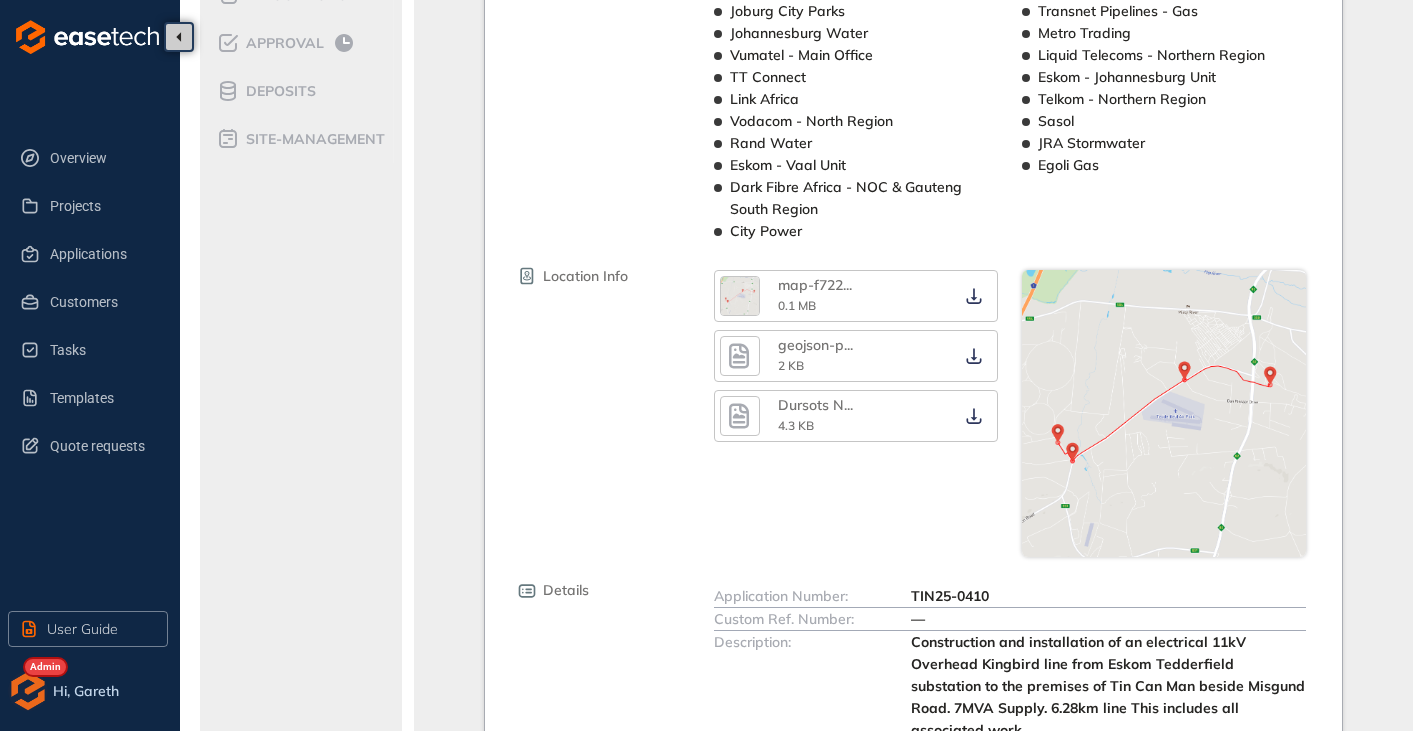 scroll, scrollTop: 97, scrollLeft: 0, axis: vertical 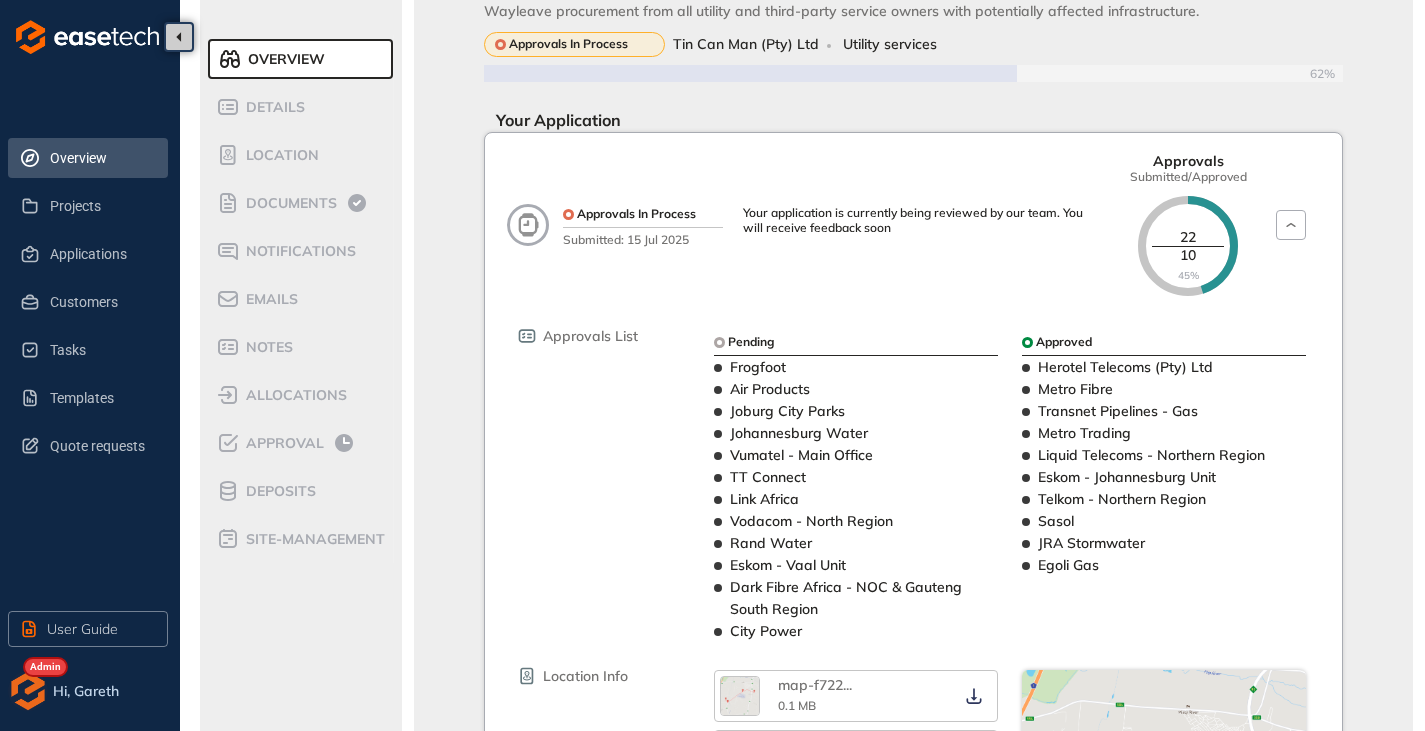 click on "Overview" at bounding box center (101, 158) 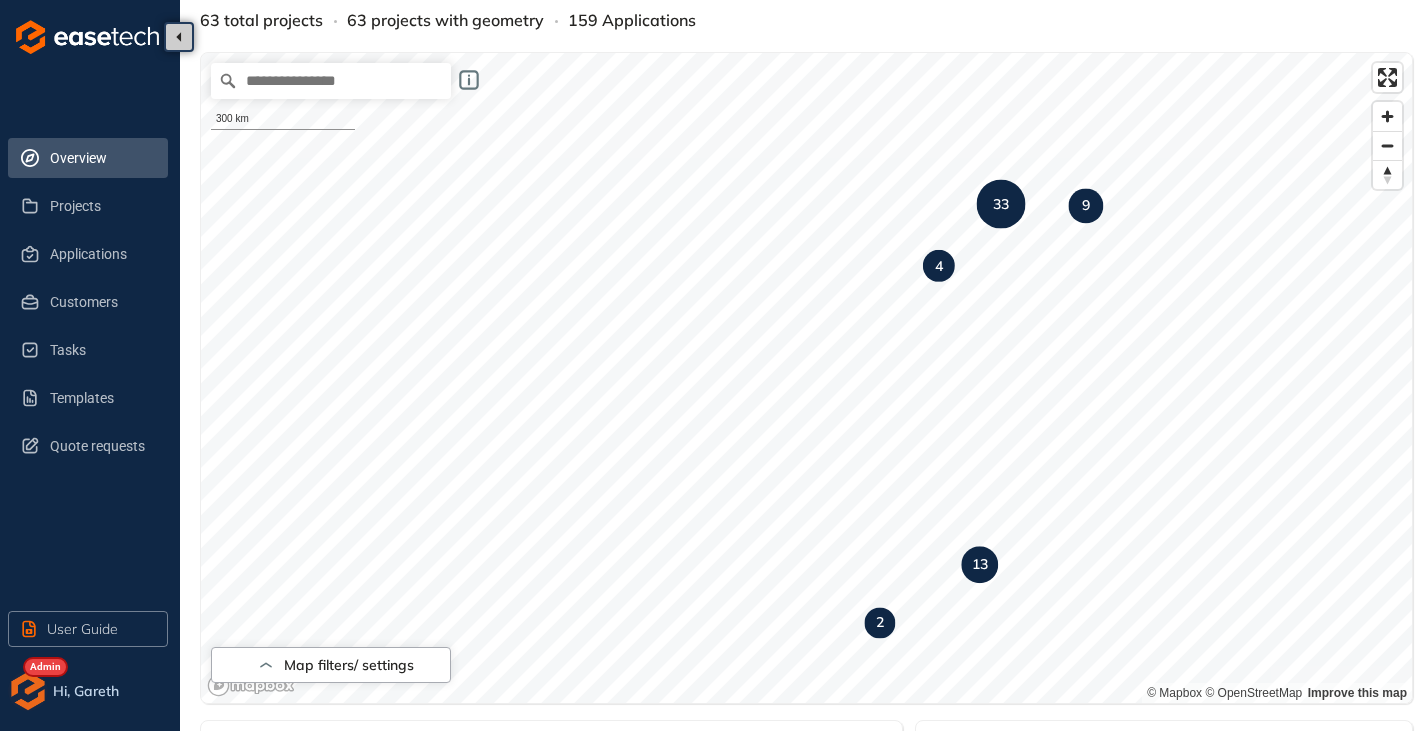 scroll, scrollTop: 0, scrollLeft: 0, axis: both 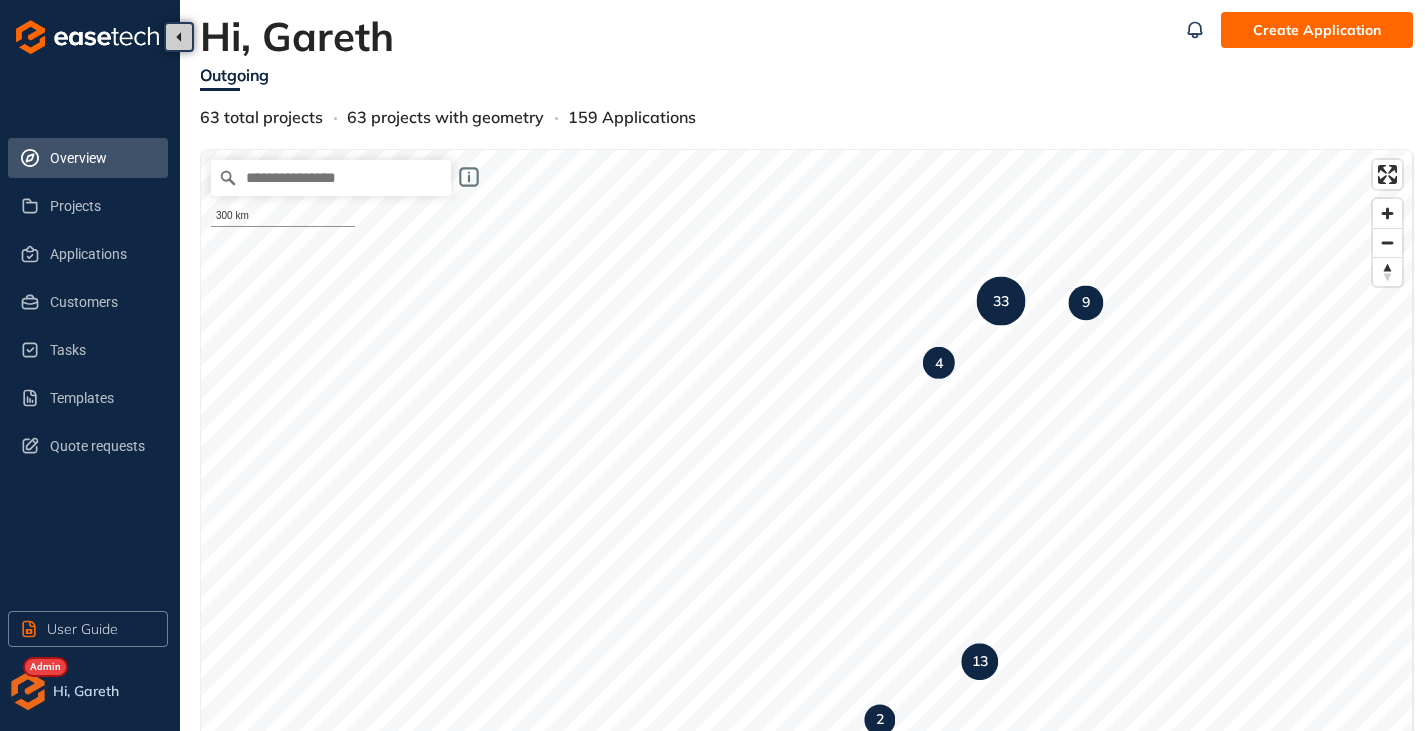 click at bounding box center (28, 691) 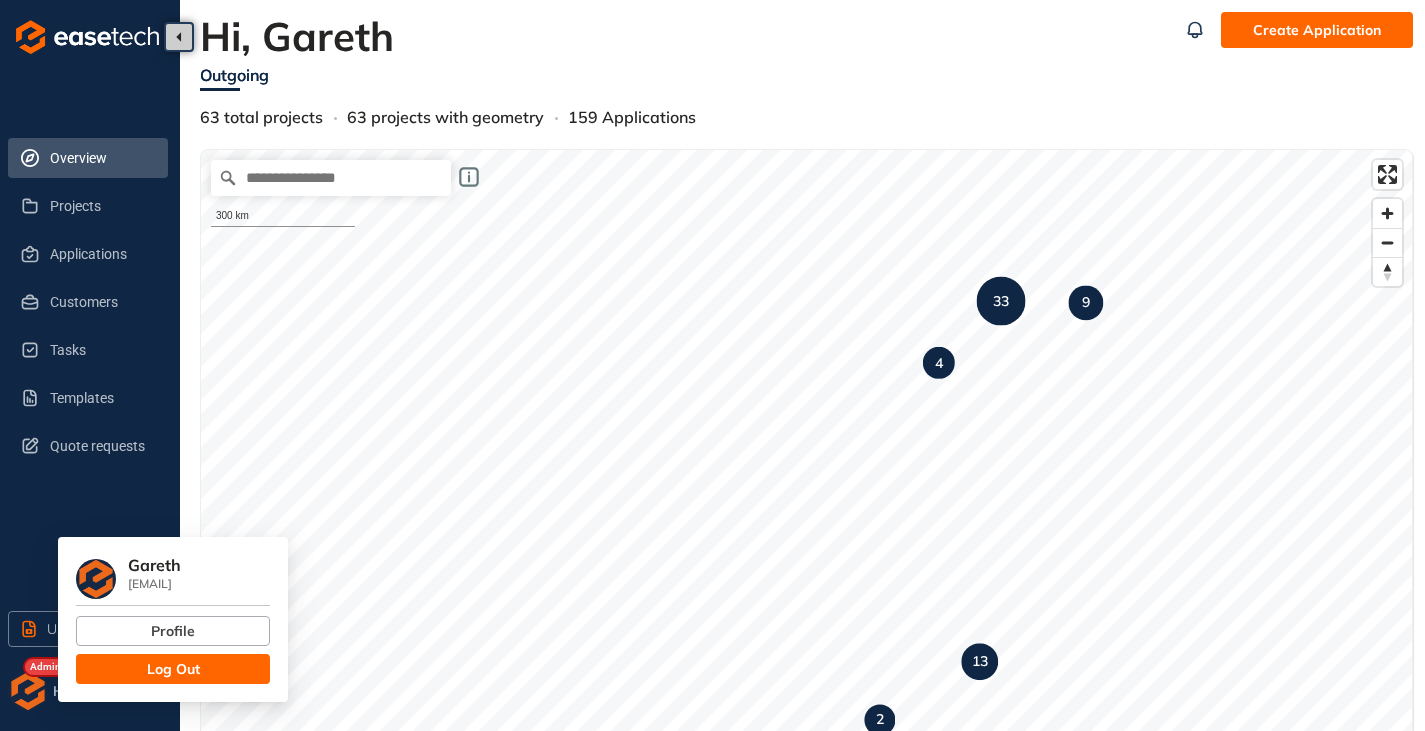 click on "Log Out" at bounding box center [173, 669] 